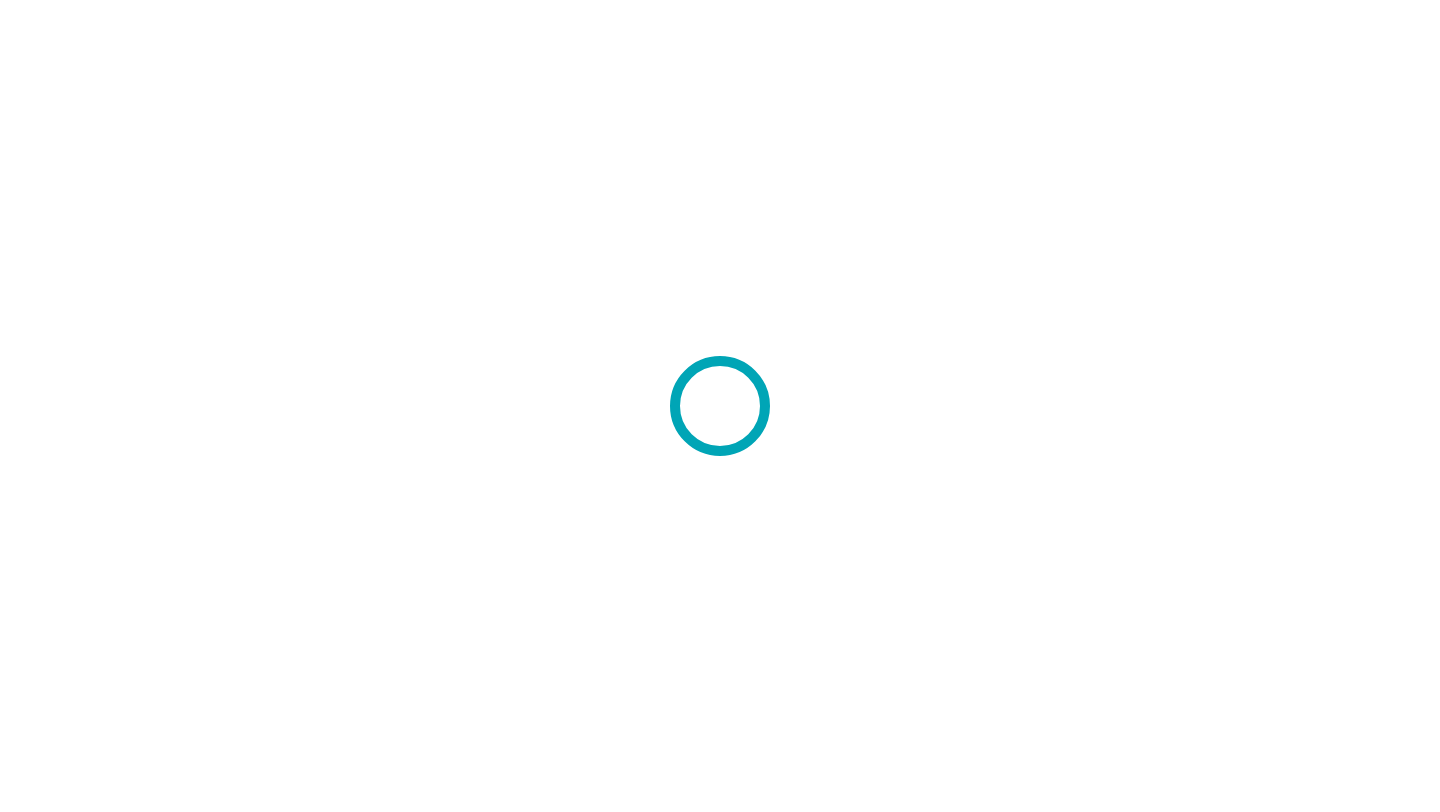 scroll, scrollTop: 0, scrollLeft: 0, axis: both 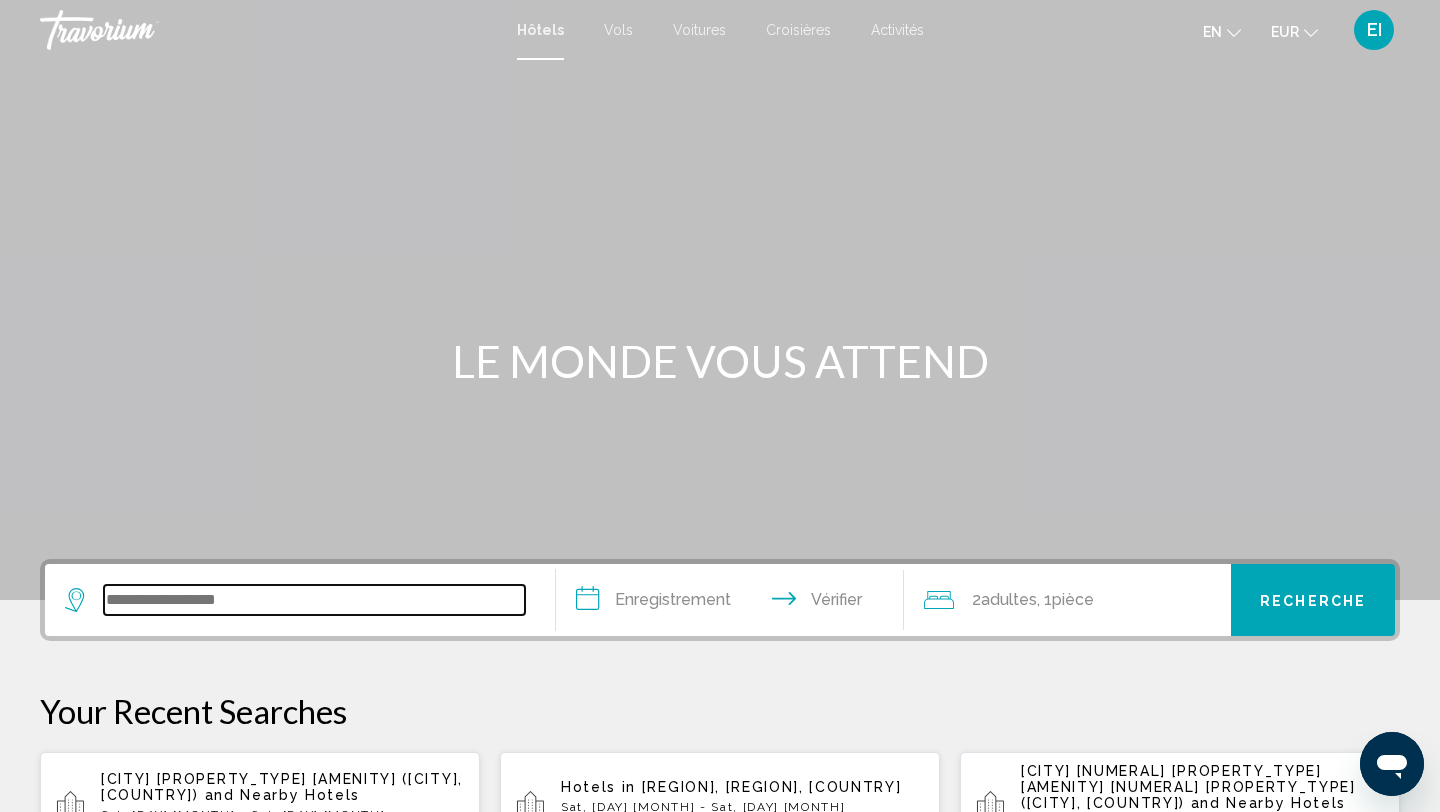 click at bounding box center [314, 600] 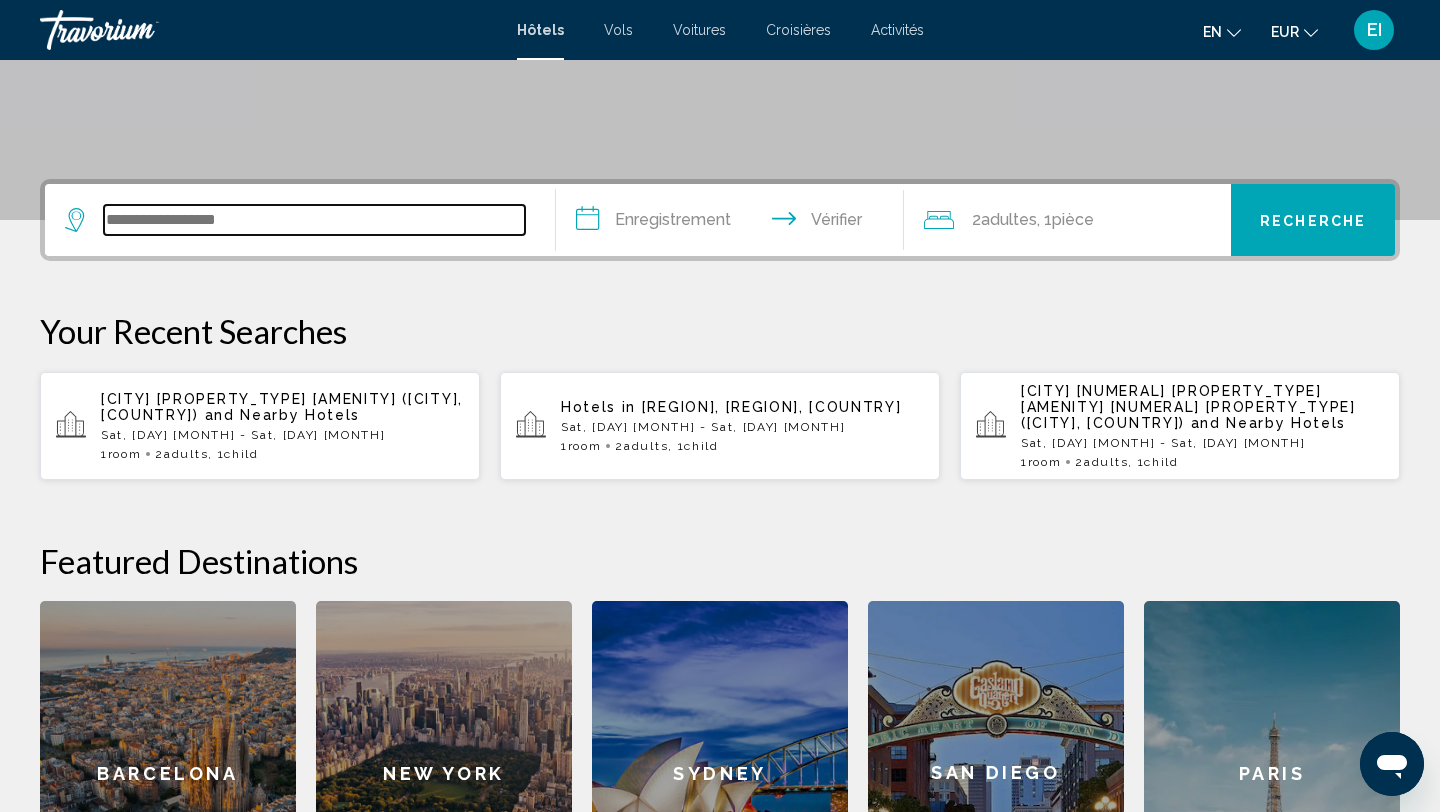 scroll, scrollTop: 494, scrollLeft: 0, axis: vertical 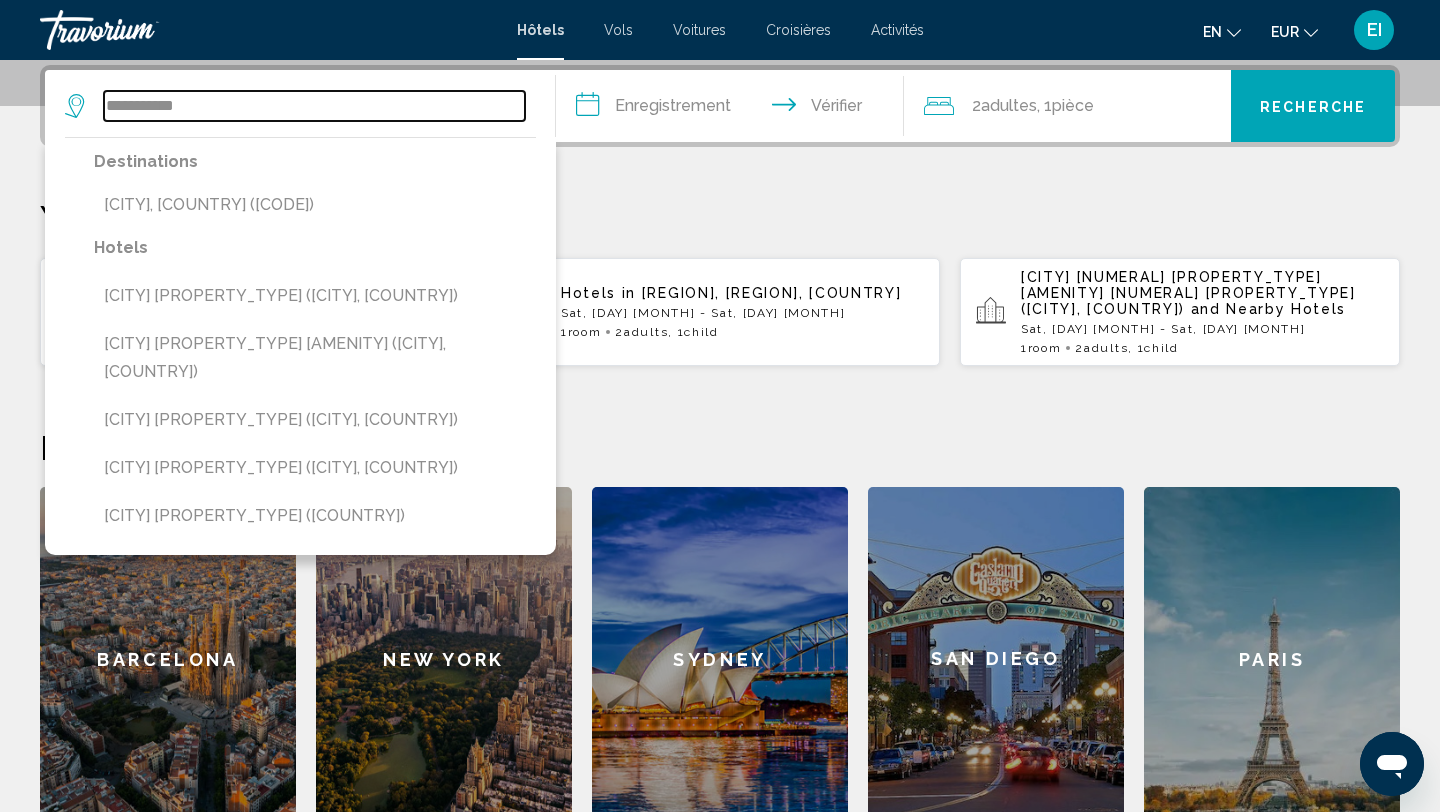 type on "**********" 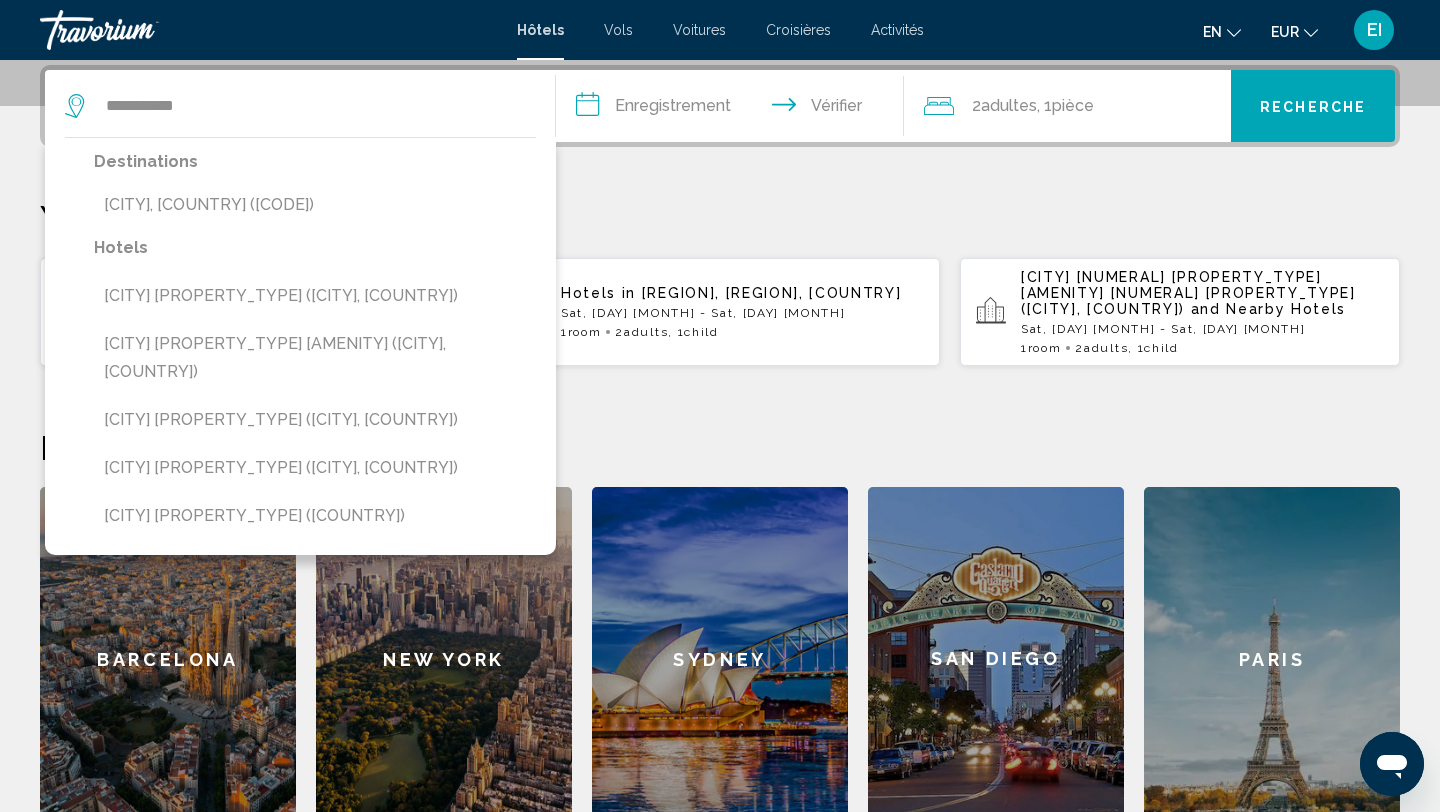 click on "**********" at bounding box center [734, 109] 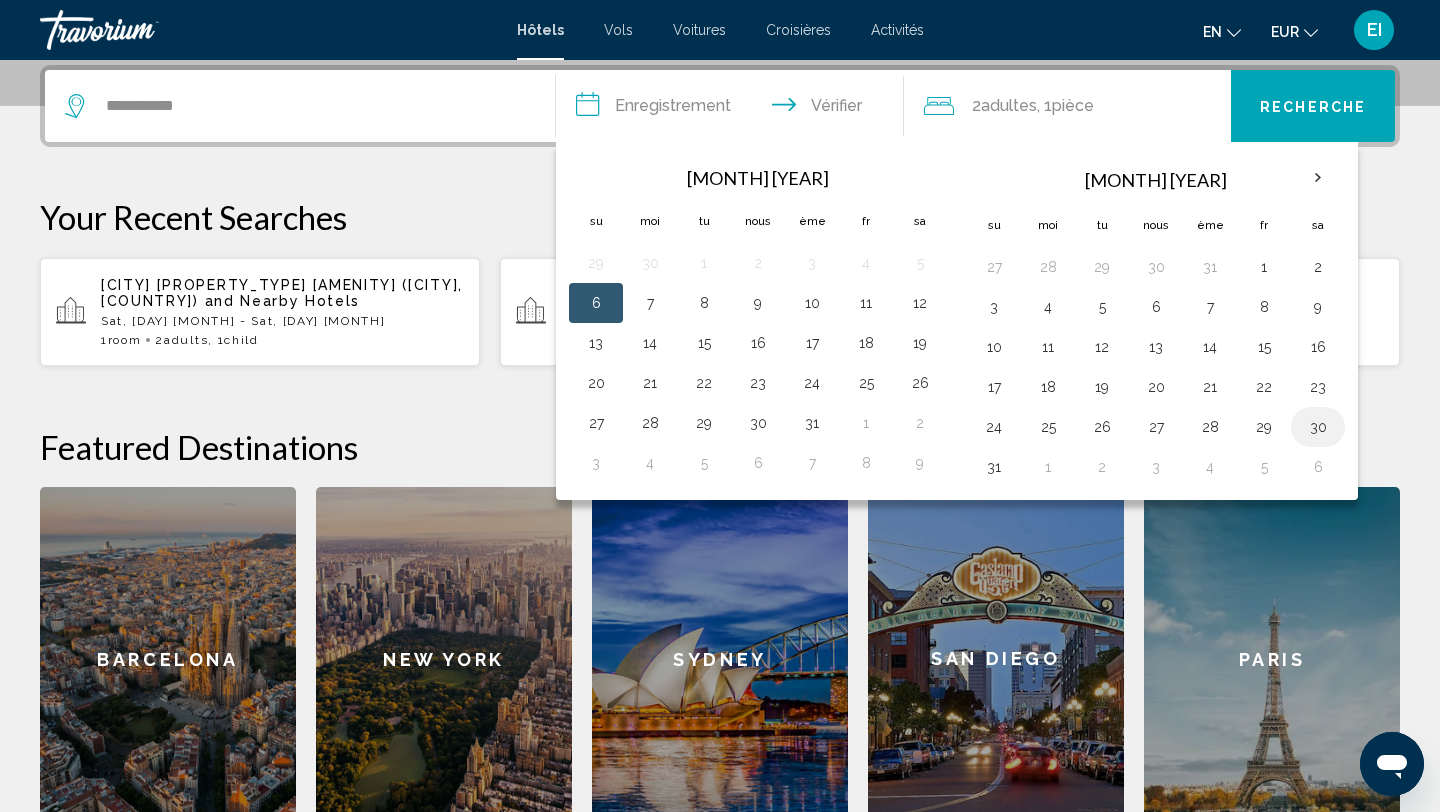 click on "30" at bounding box center [1318, 427] 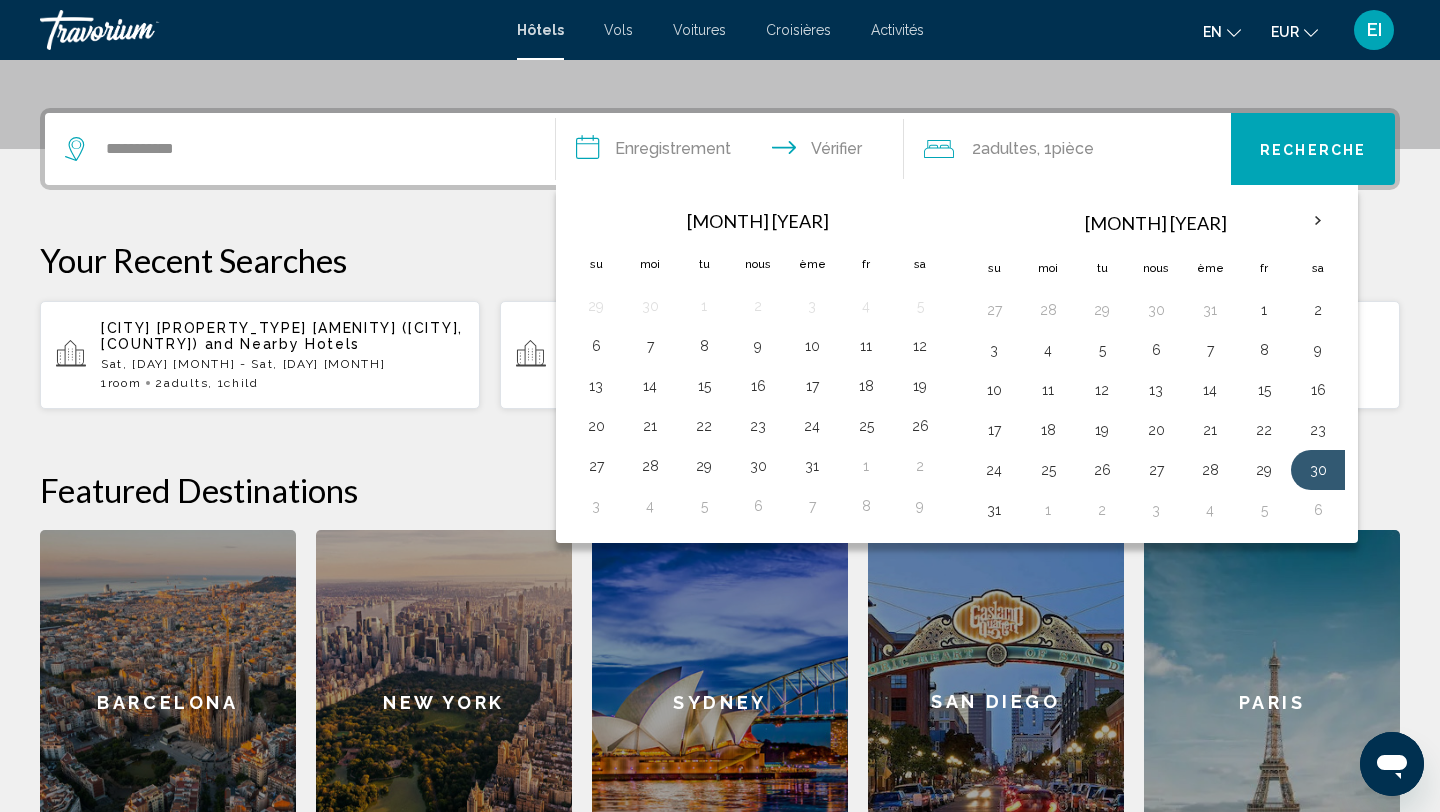 scroll, scrollTop: 450, scrollLeft: 0, axis: vertical 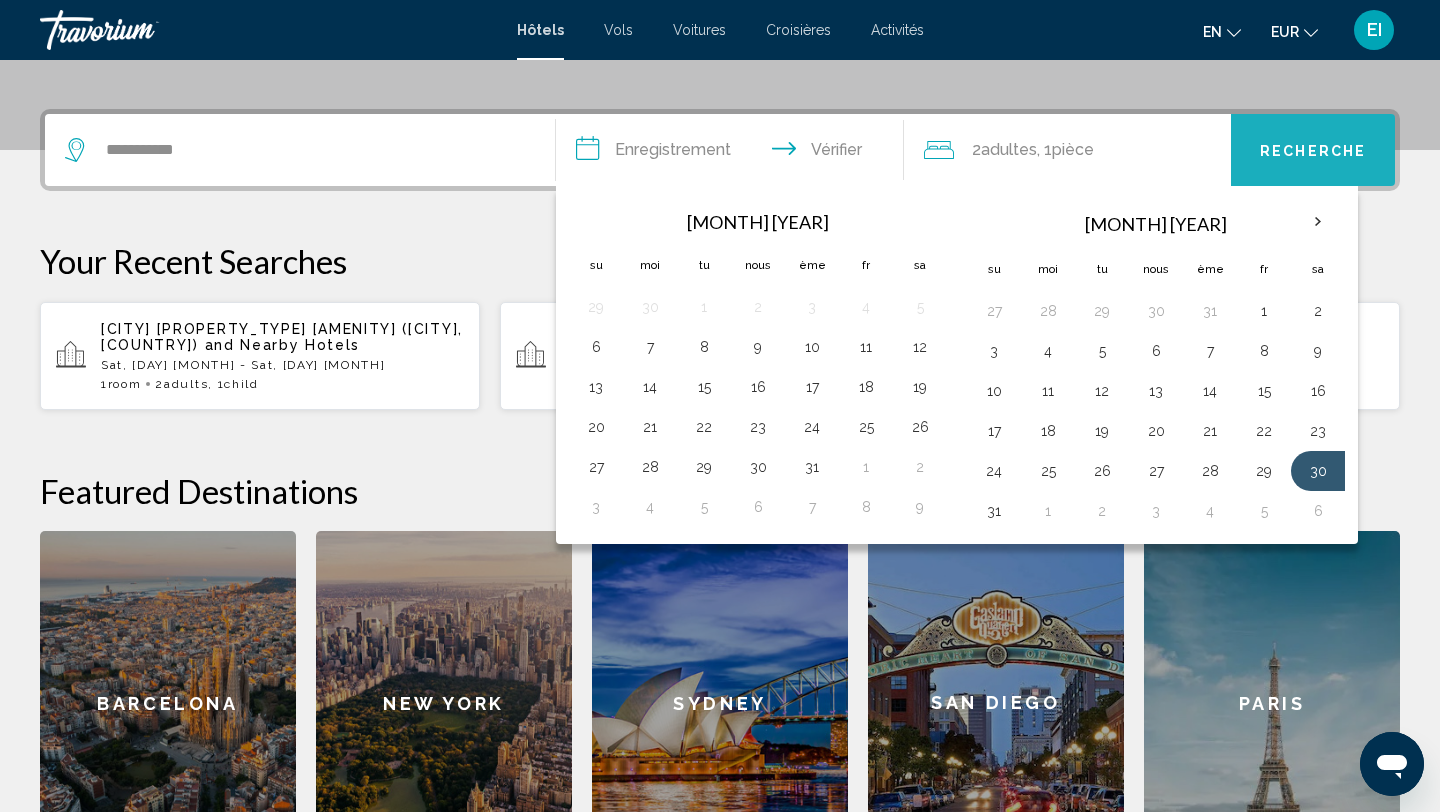 click on "Recherche" at bounding box center (1313, 150) 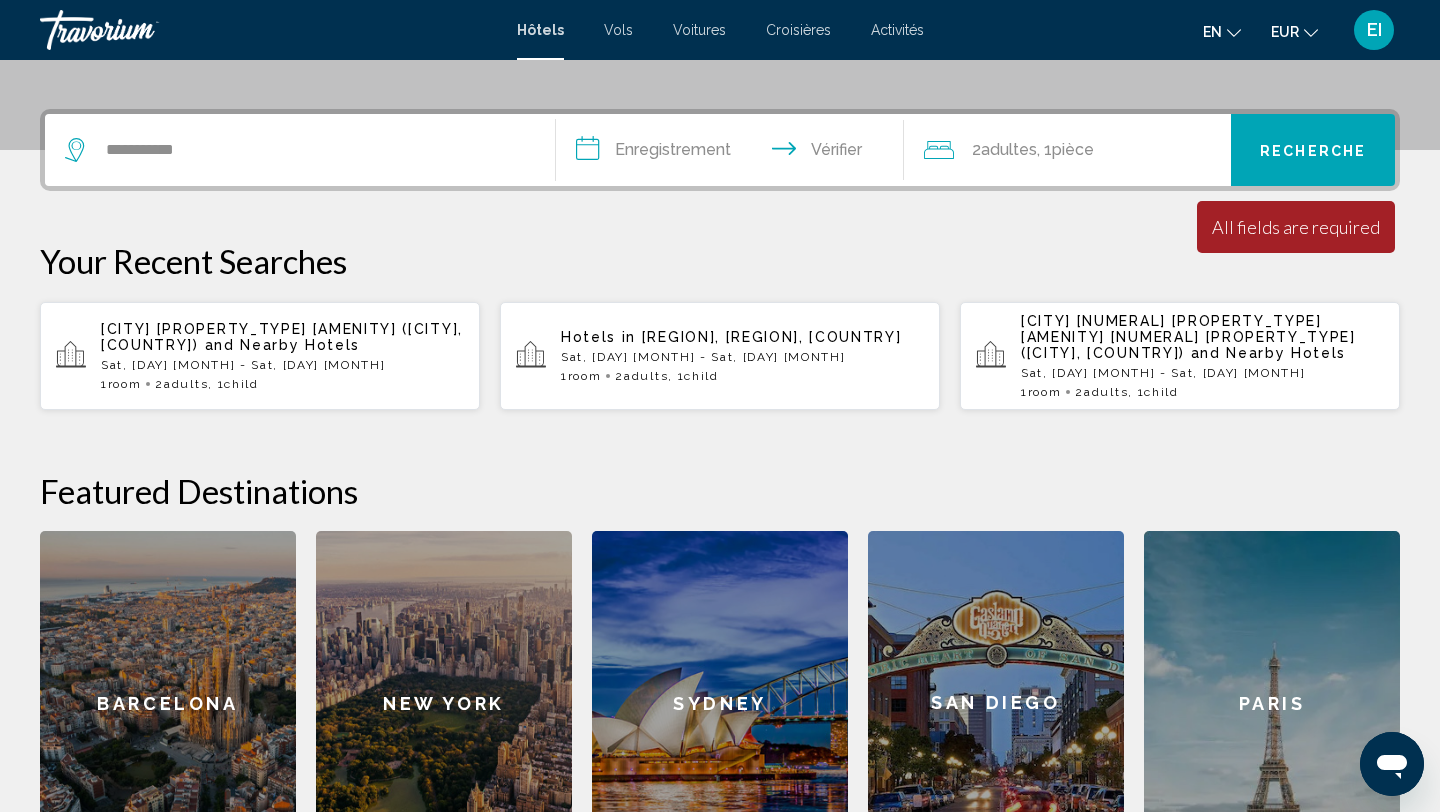 click on "**********" at bounding box center (734, 153) 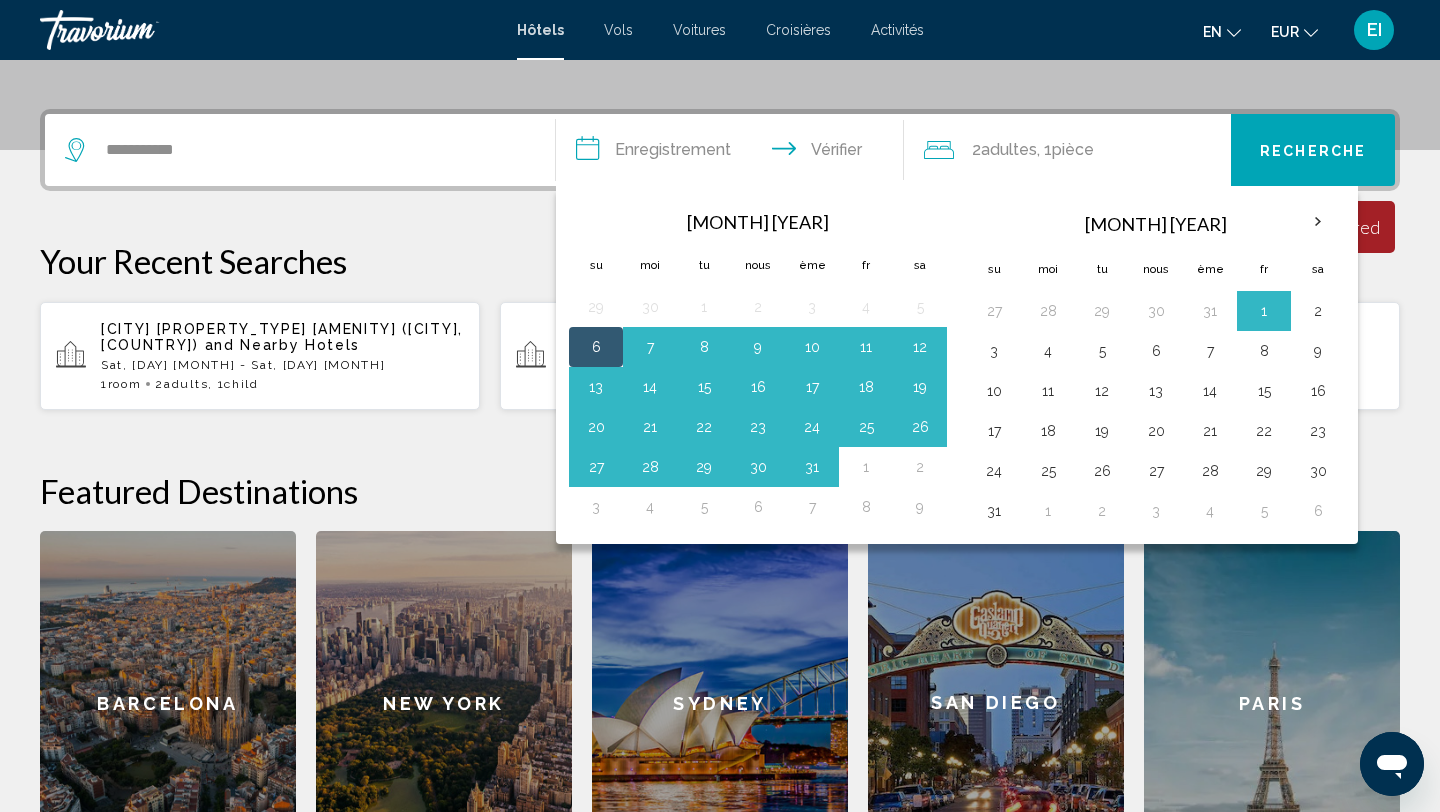 scroll, scrollTop: 494, scrollLeft: 0, axis: vertical 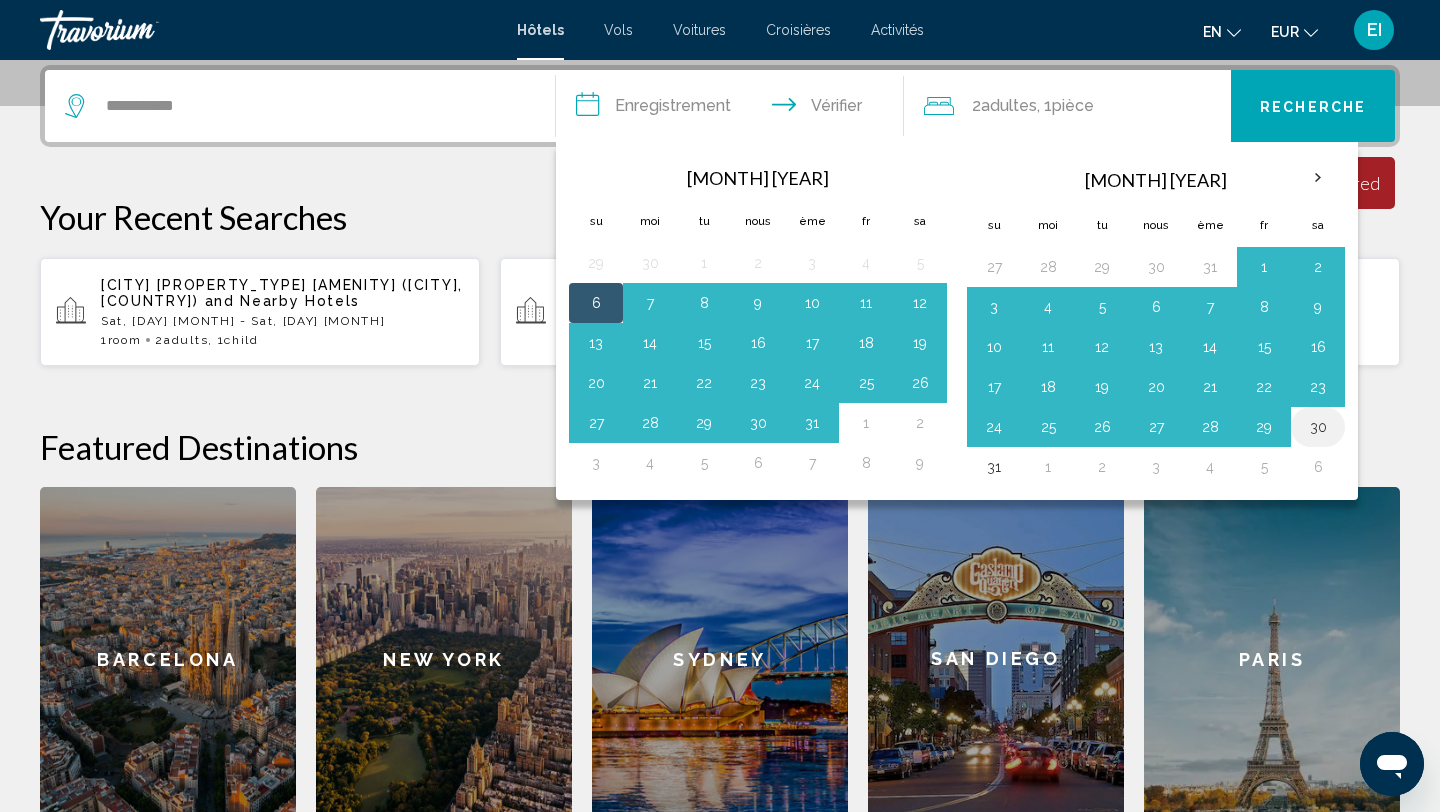 click on "30" at bounding box center [1318, 427] 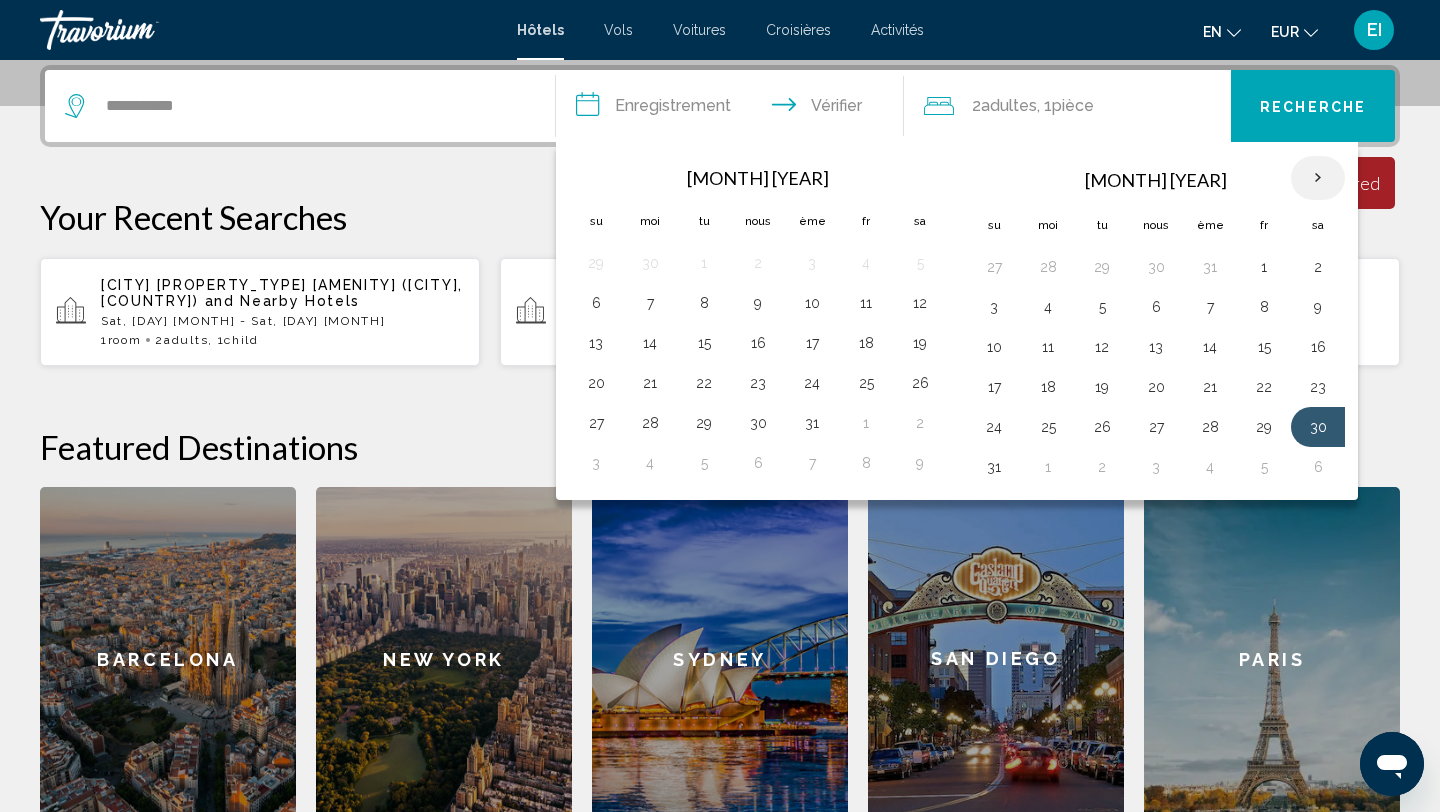 click at bounding box center (1318, 178) 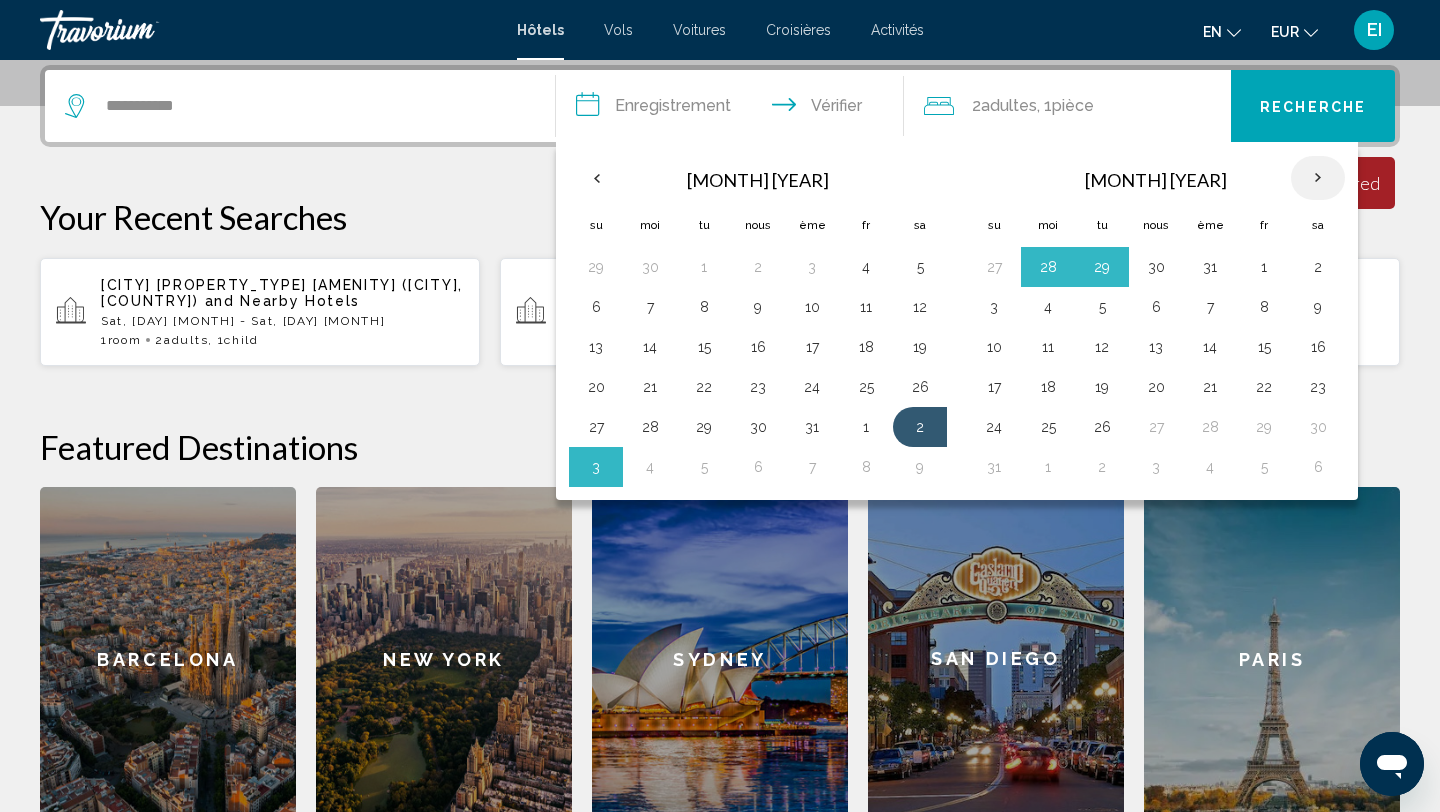 click at bounding box center [1318, 178] 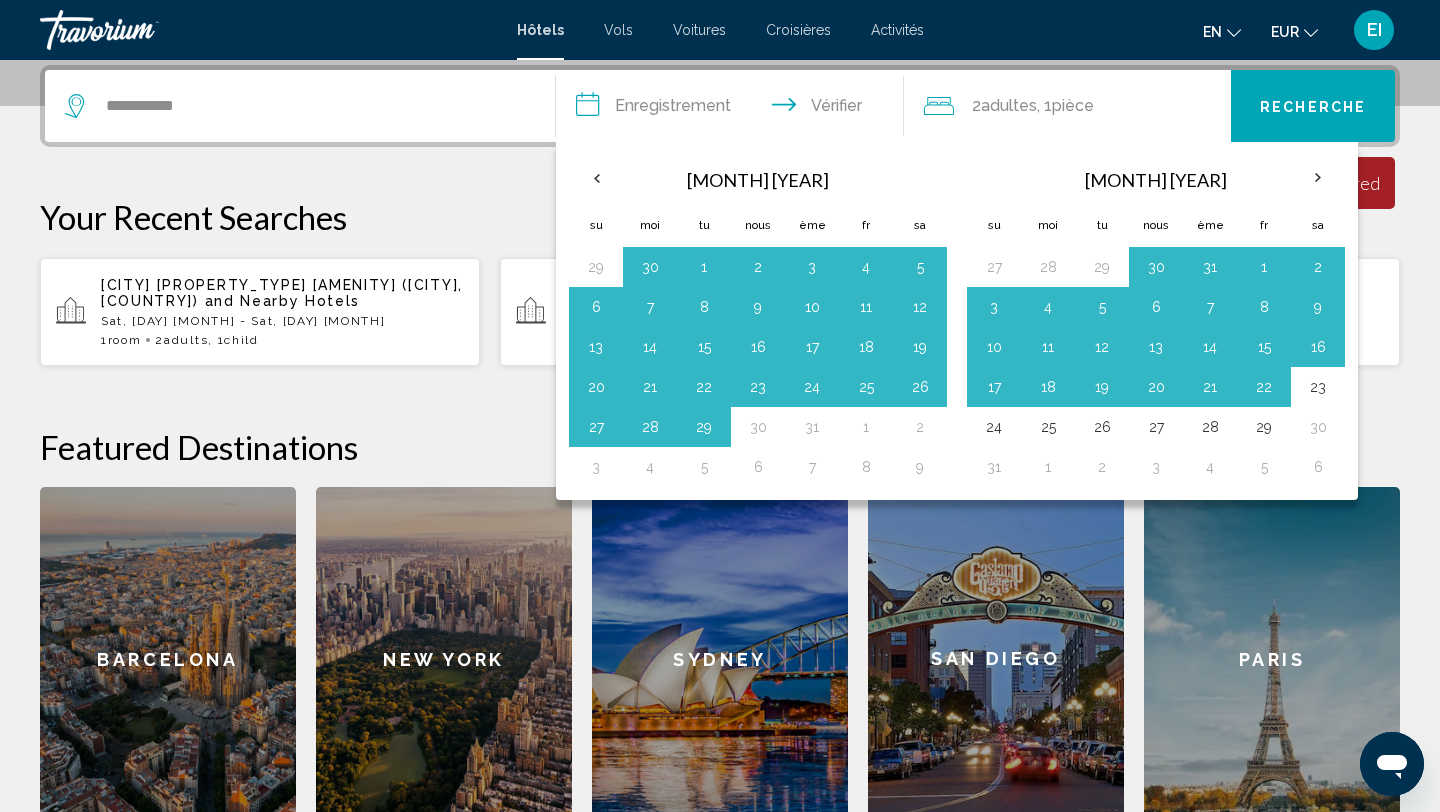 click on "2  adultes Adulte , 1  pièce chambres Recherche" at bounding box center (720, 448) 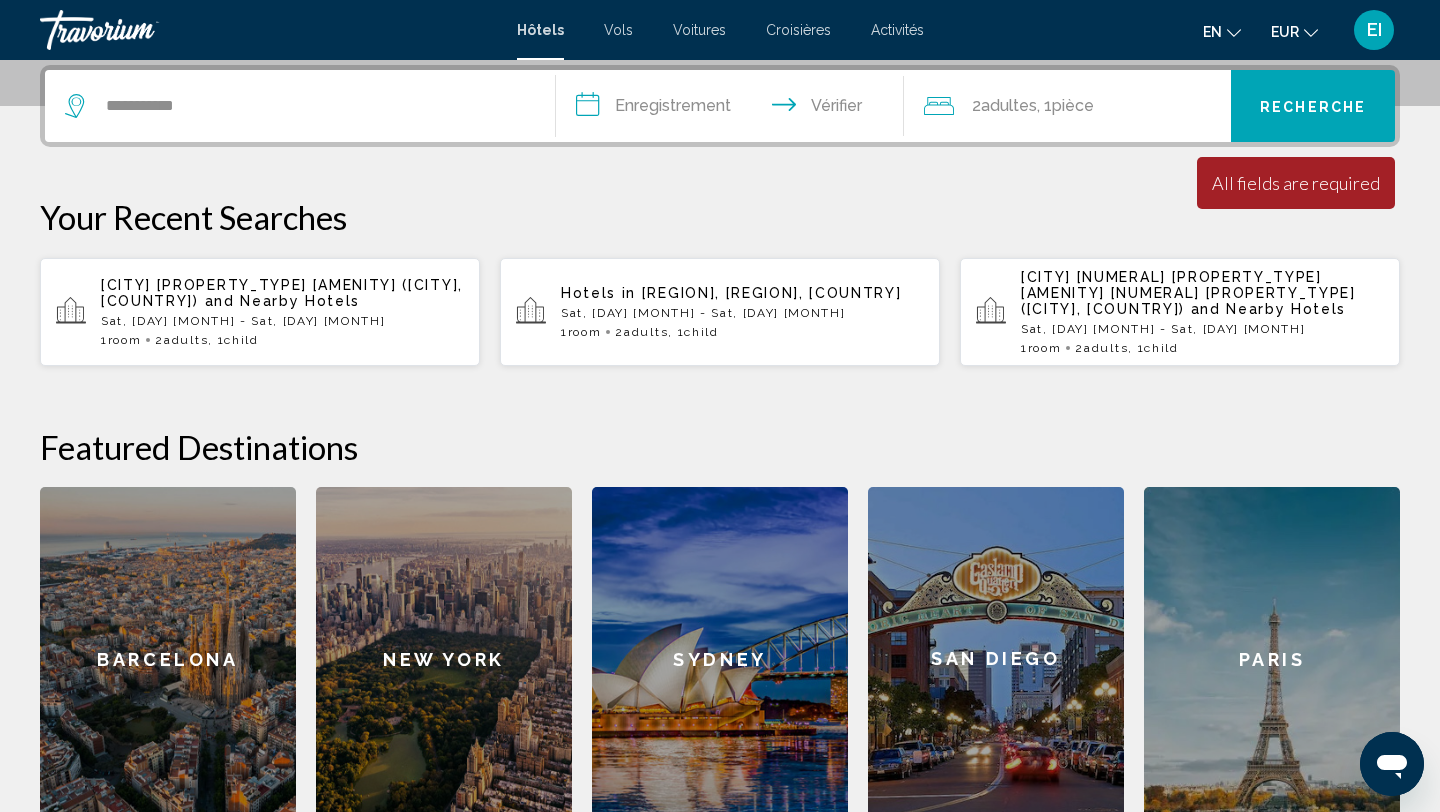 click on "2" at bounding box center [976, 105] 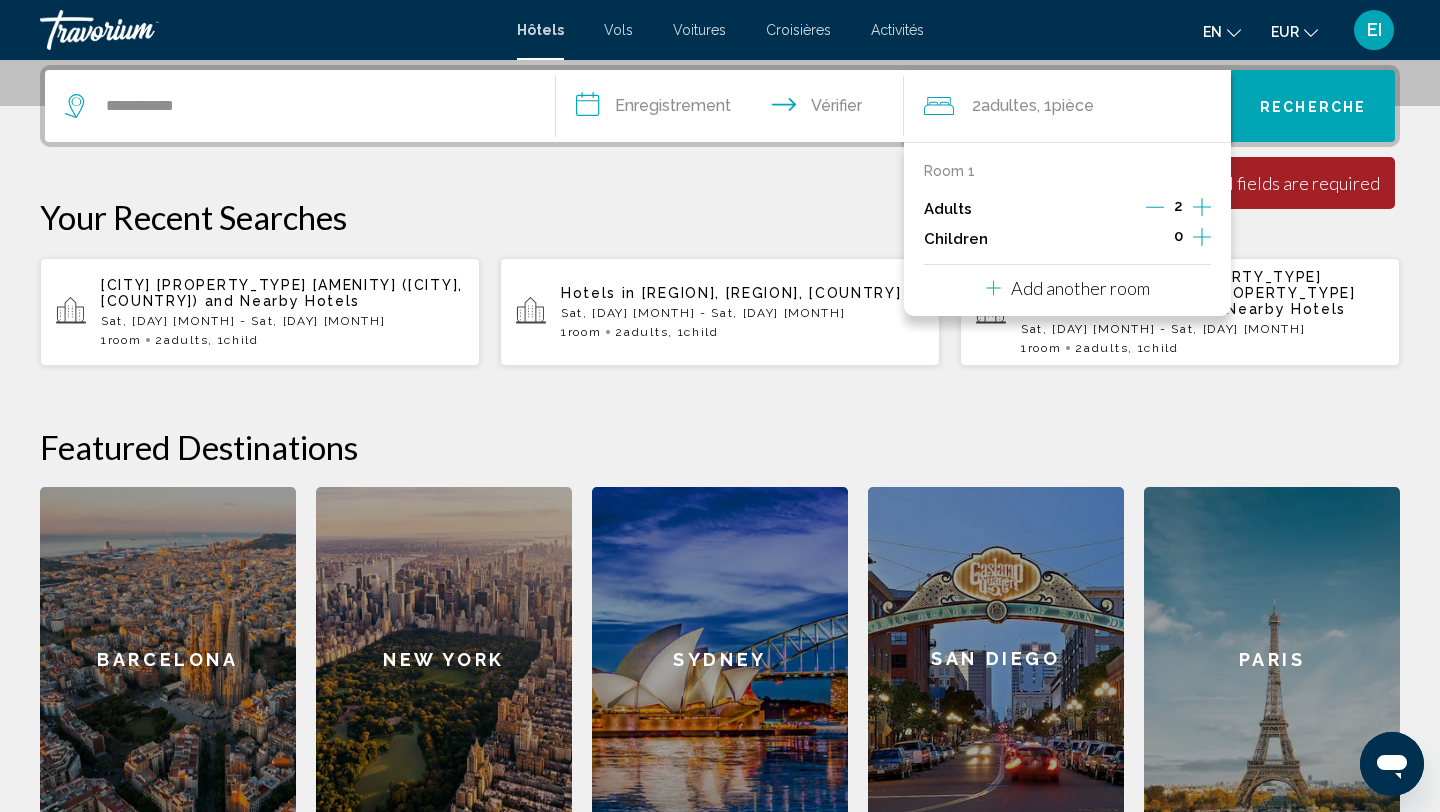 click on "Add another room" at bounding box center [1080, 288] 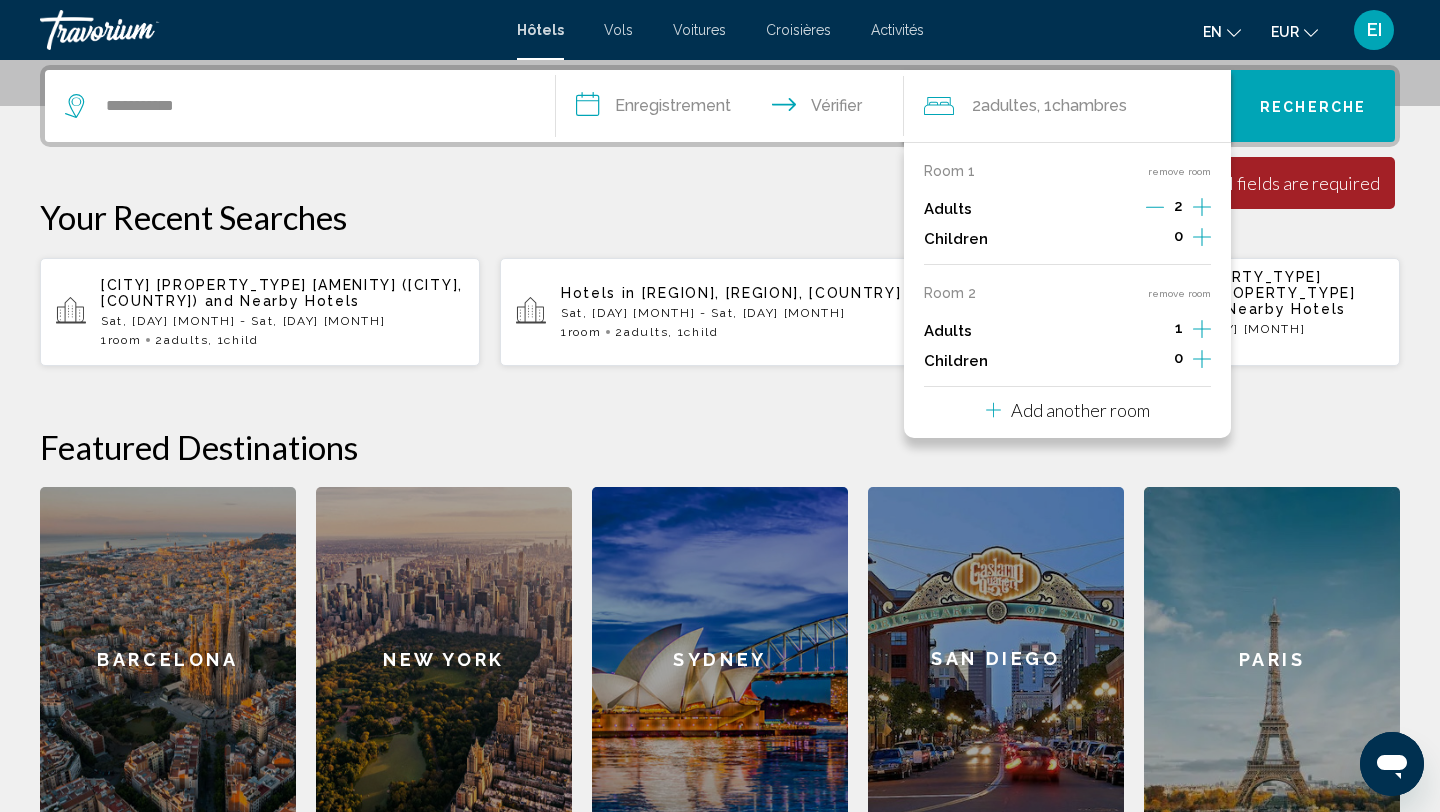 click on "Room 2  remove room" at bounding box center (1068, 171) 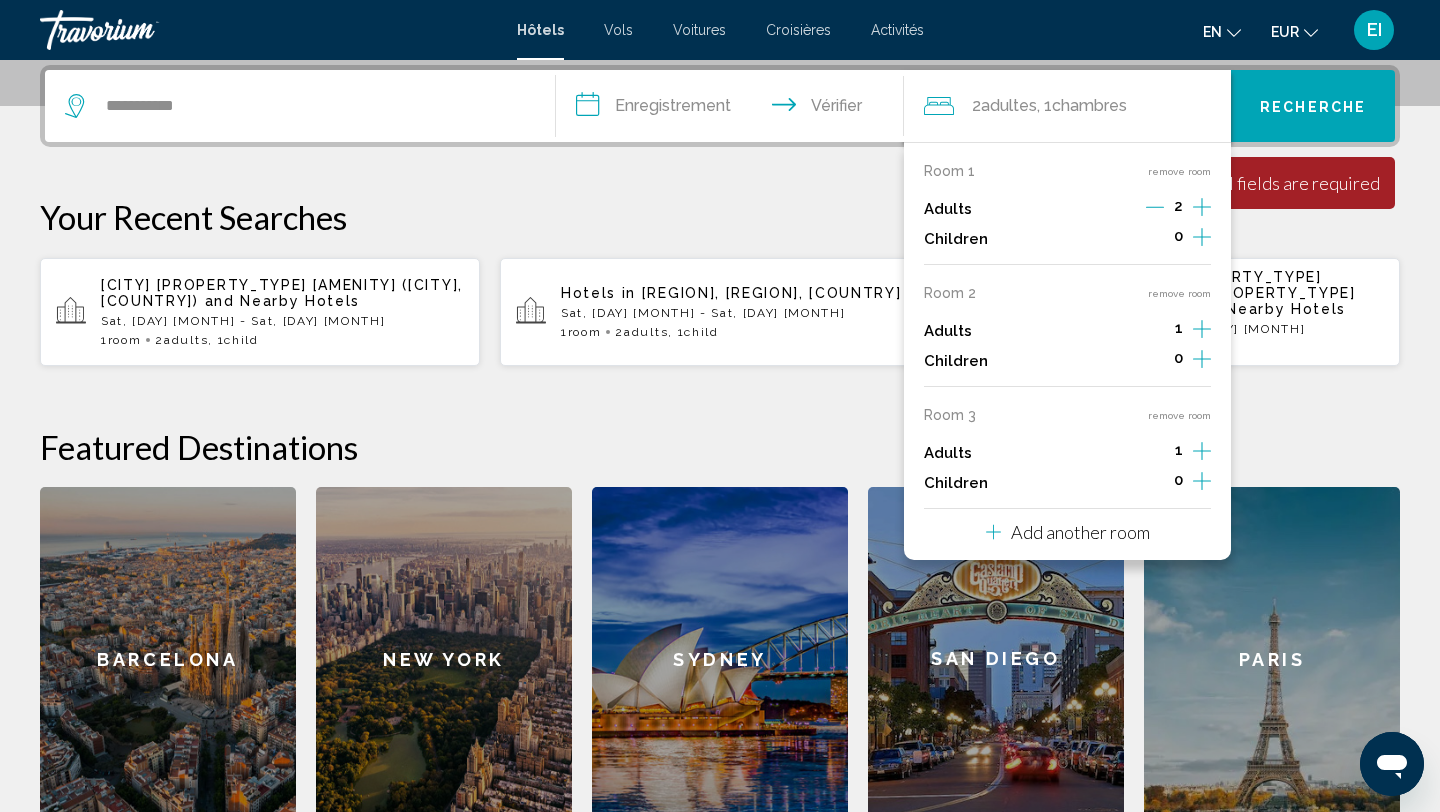 click on "Lor ipsumdo sita" at bounding box center [1080, 532] 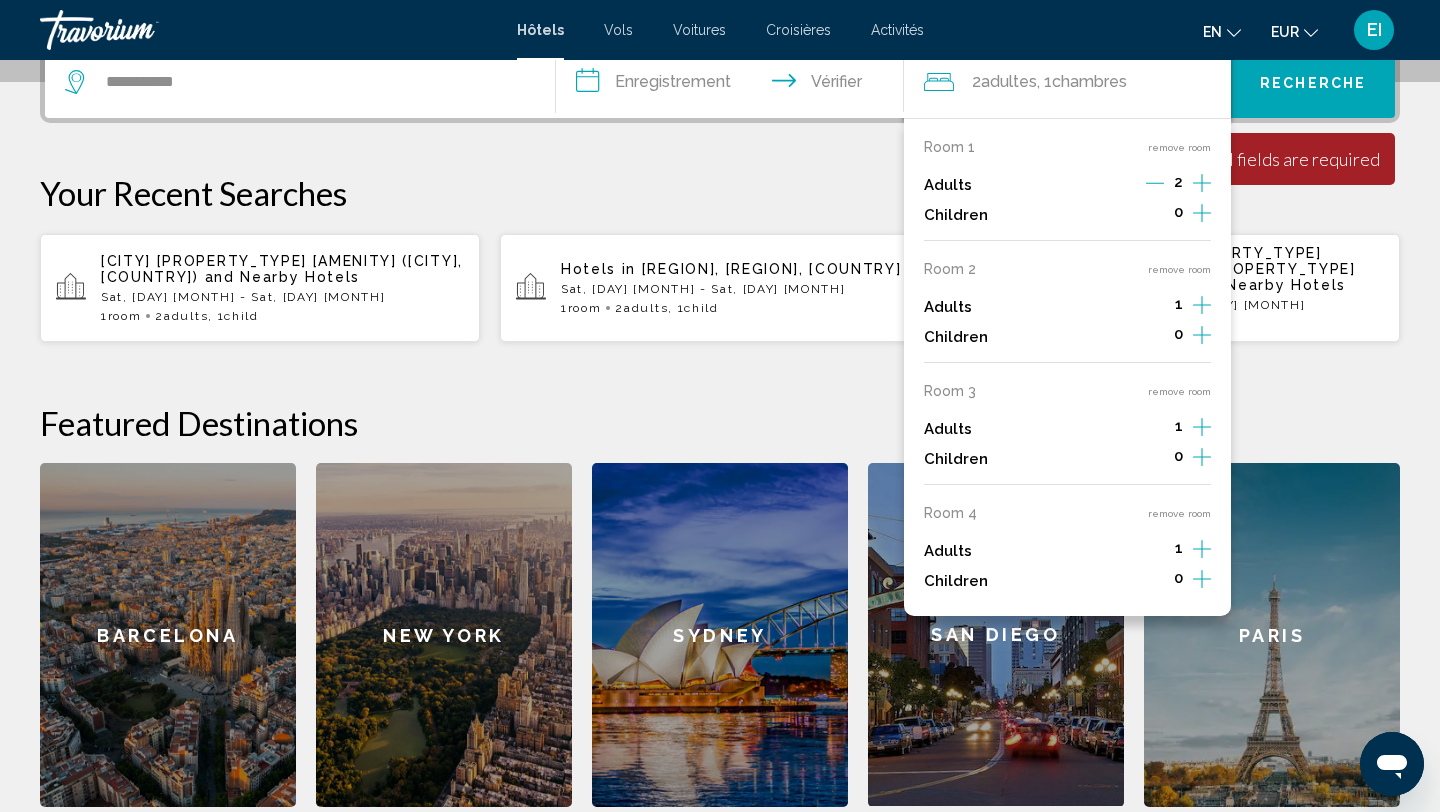 scroll, scrollTop: 511, scrollLeft: 0, axis: vertical 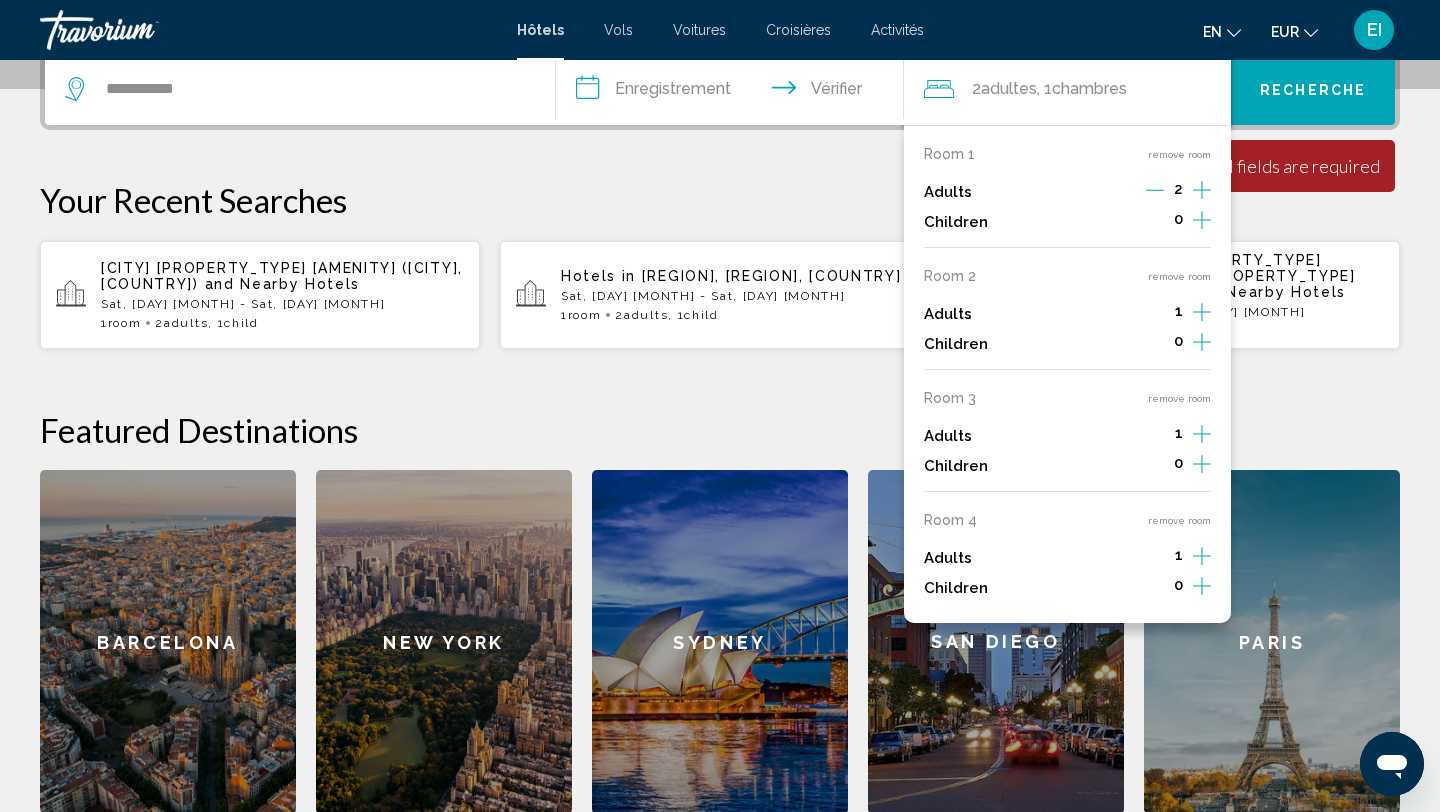 click at bounding box center (1202, 190) 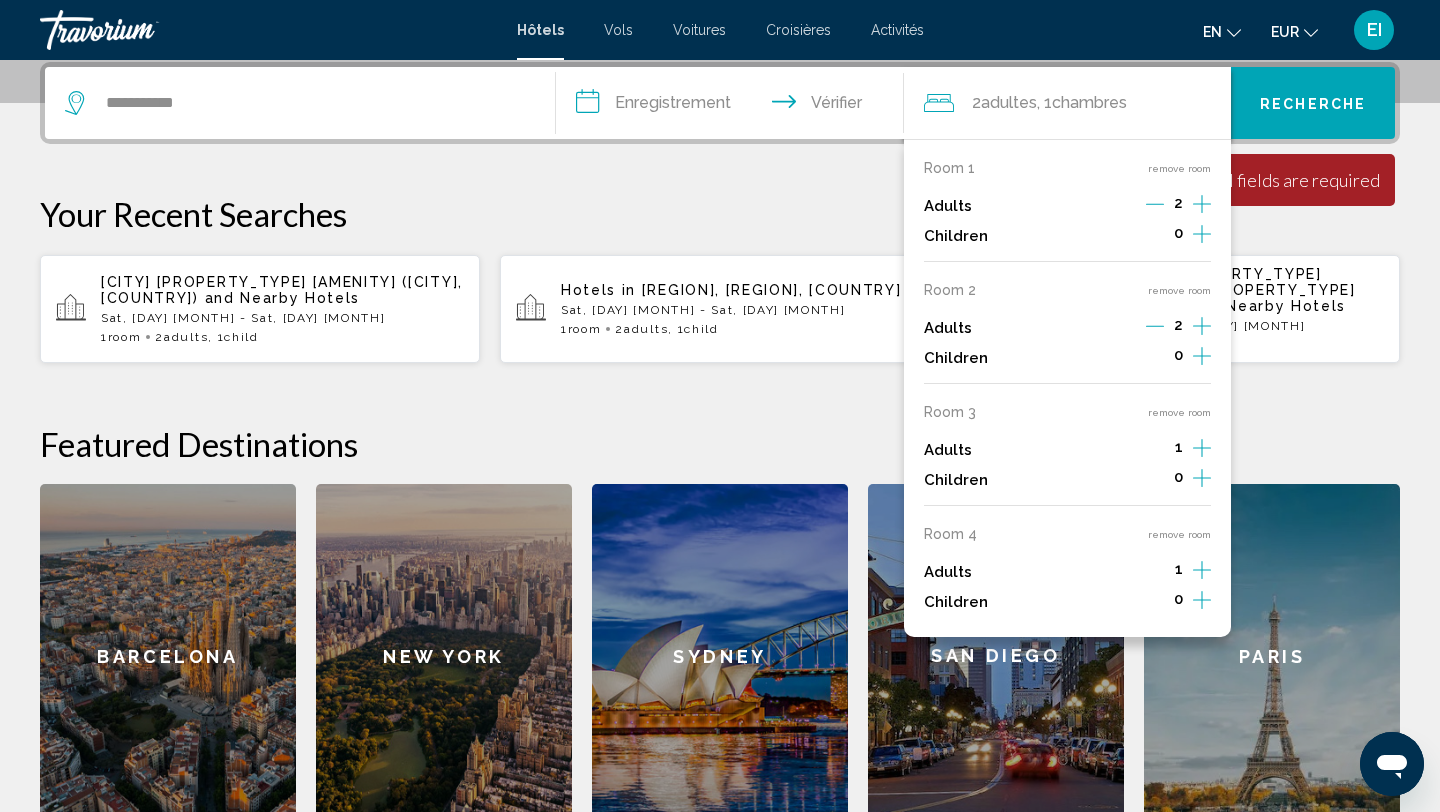 scroll, scrollTop: 494, scrollLeft: 0, axis: vertical 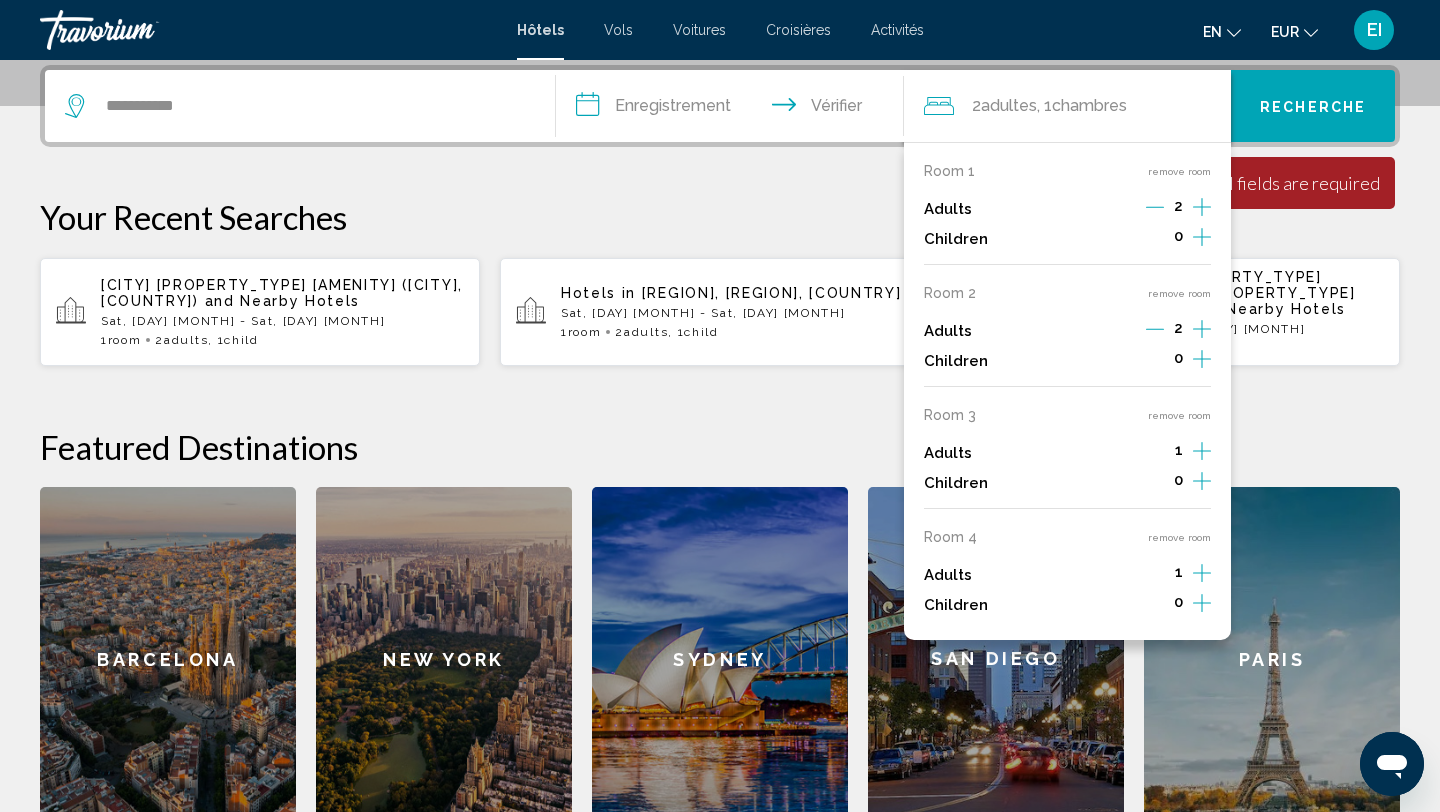click at bounding box center [1202, 207] 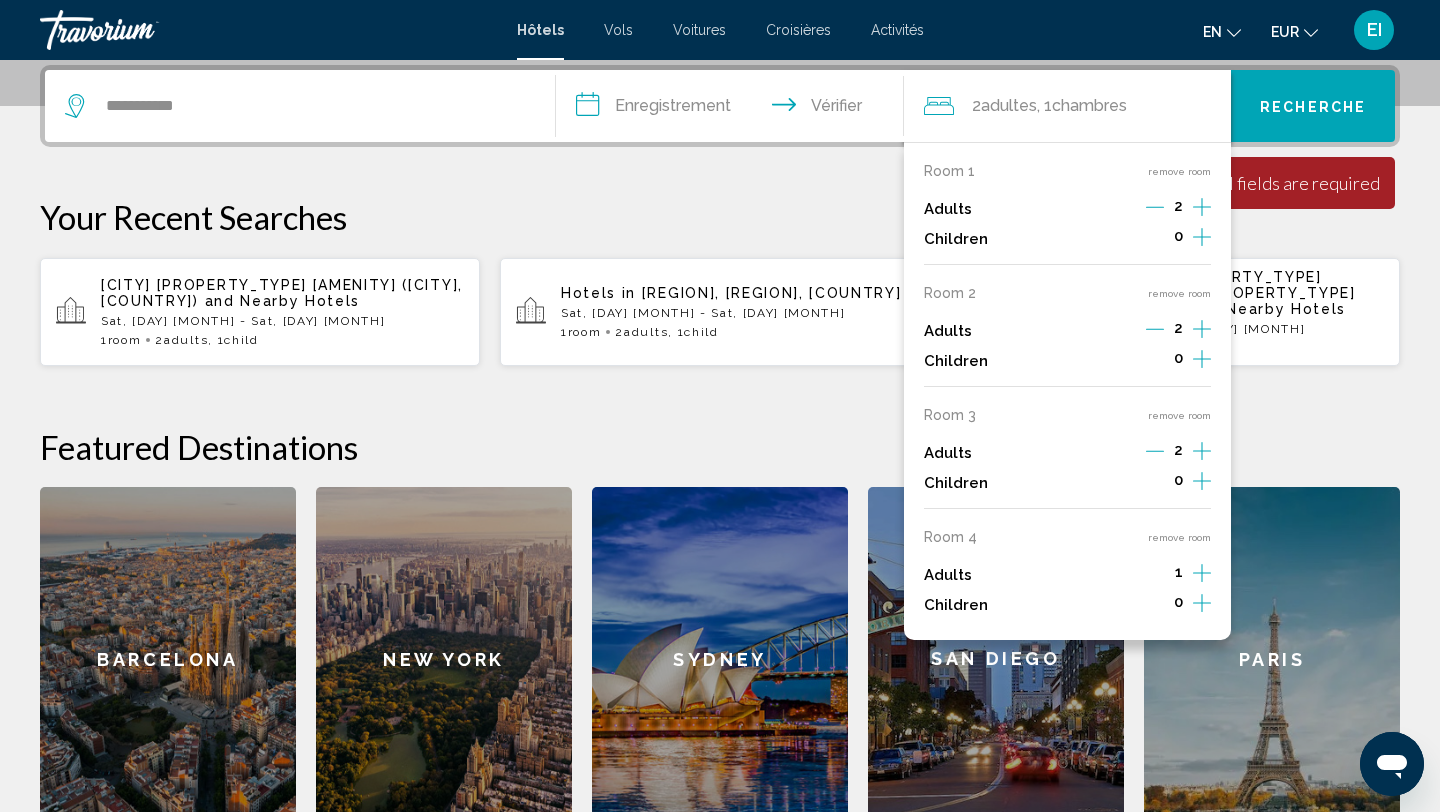 click at bounding box center [1202, 207] 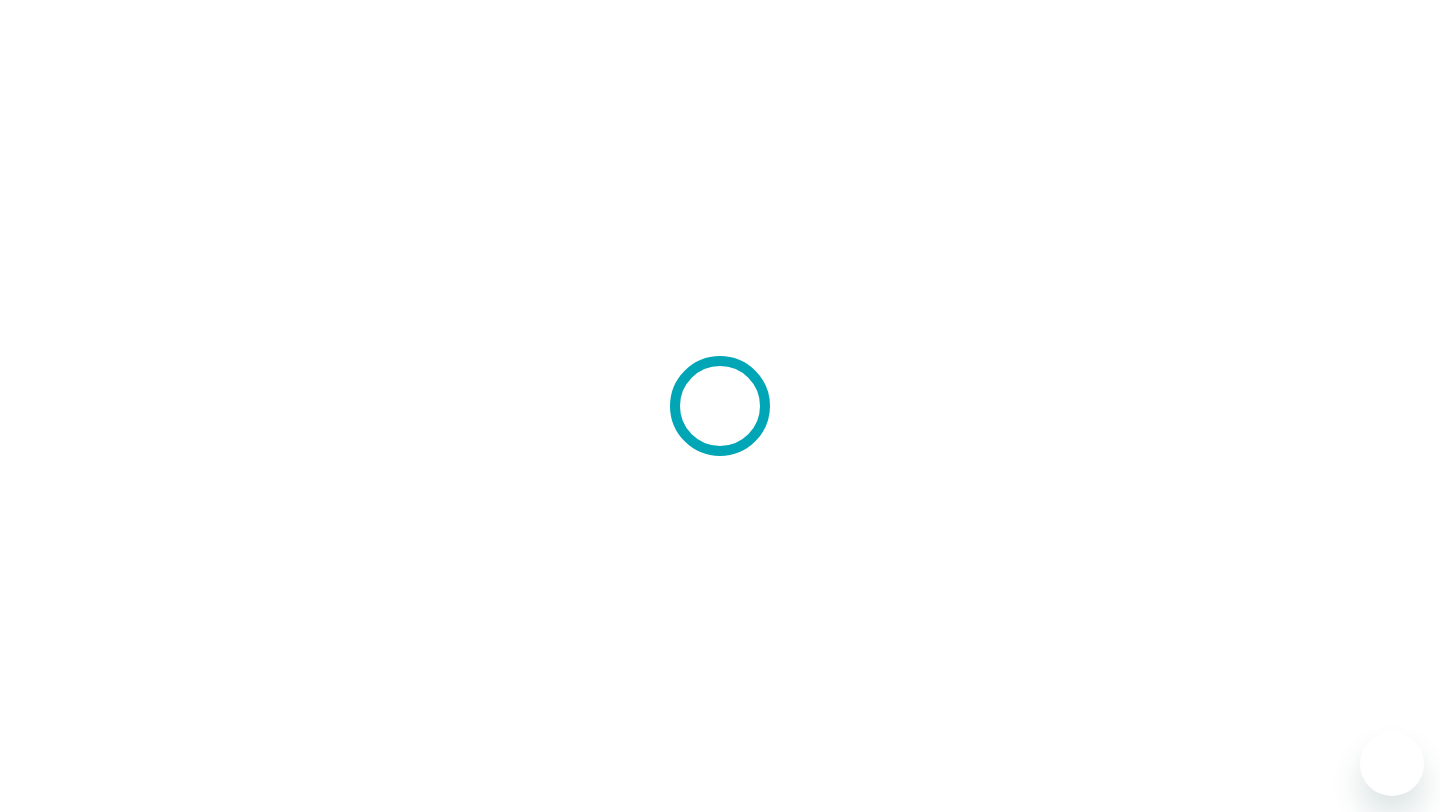 scroll, scrollTop: 0, scrollLeft: 0, axis: both 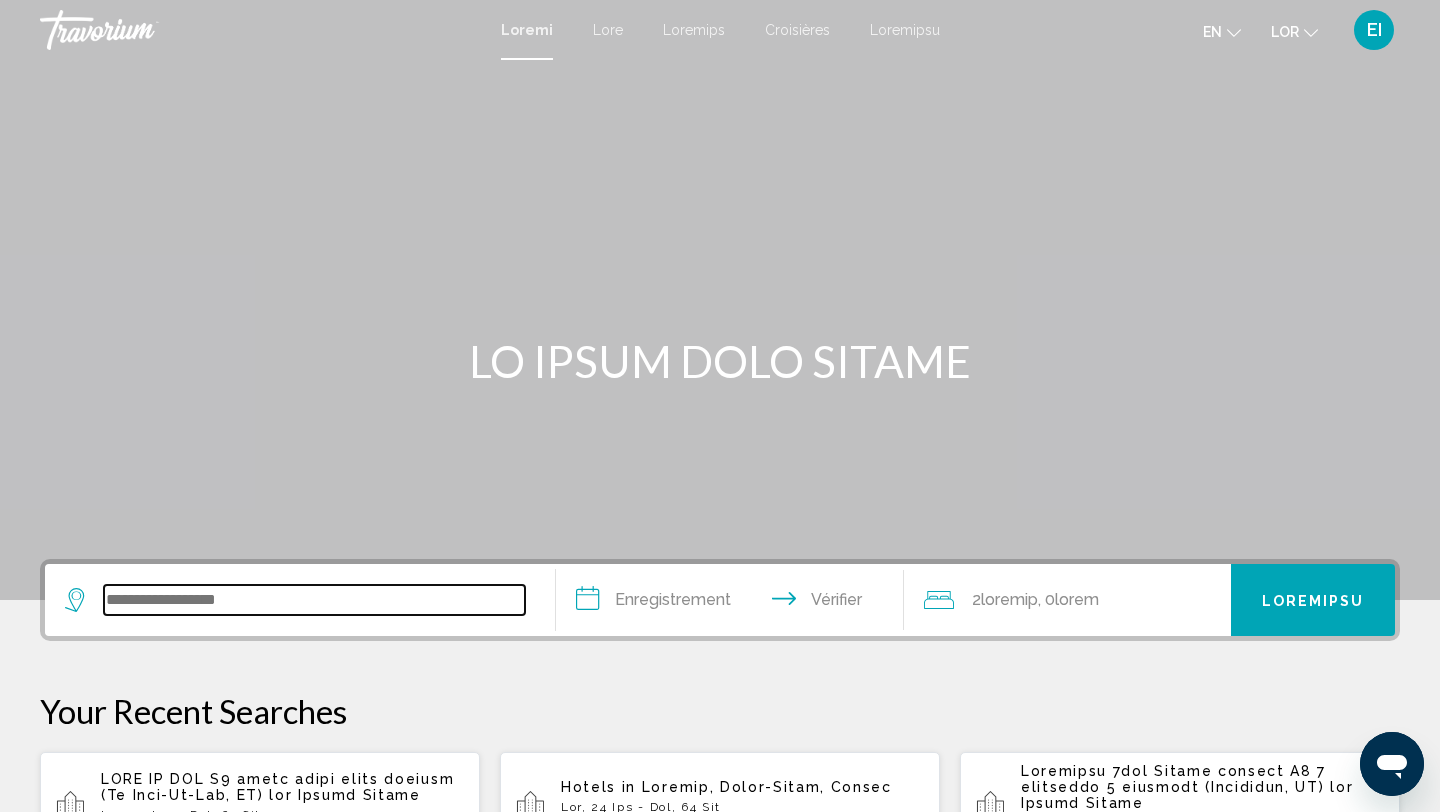 click at bounding box center (314, 600) 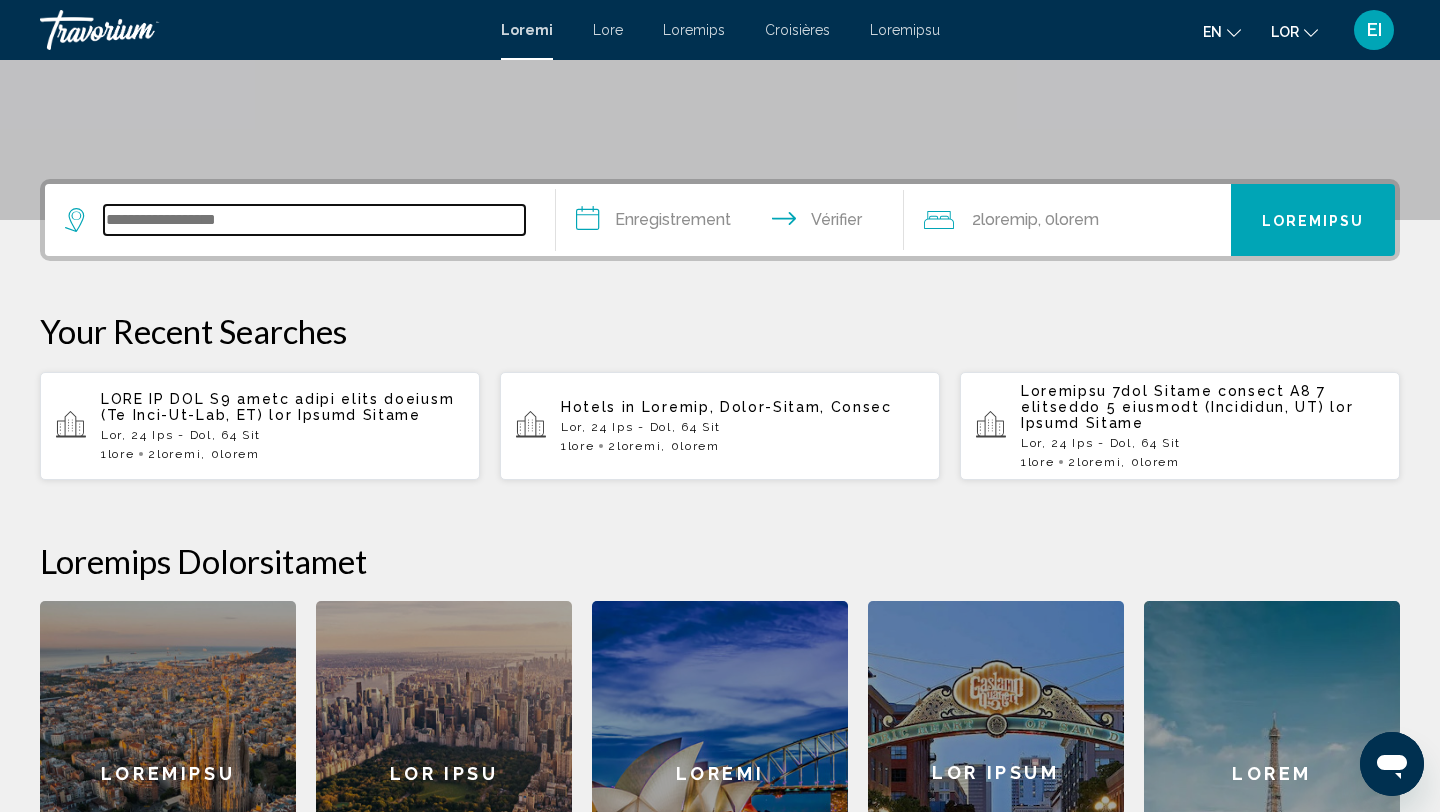 scroll, scrollTop: 494, scrollLeft: 0, axis: vertical 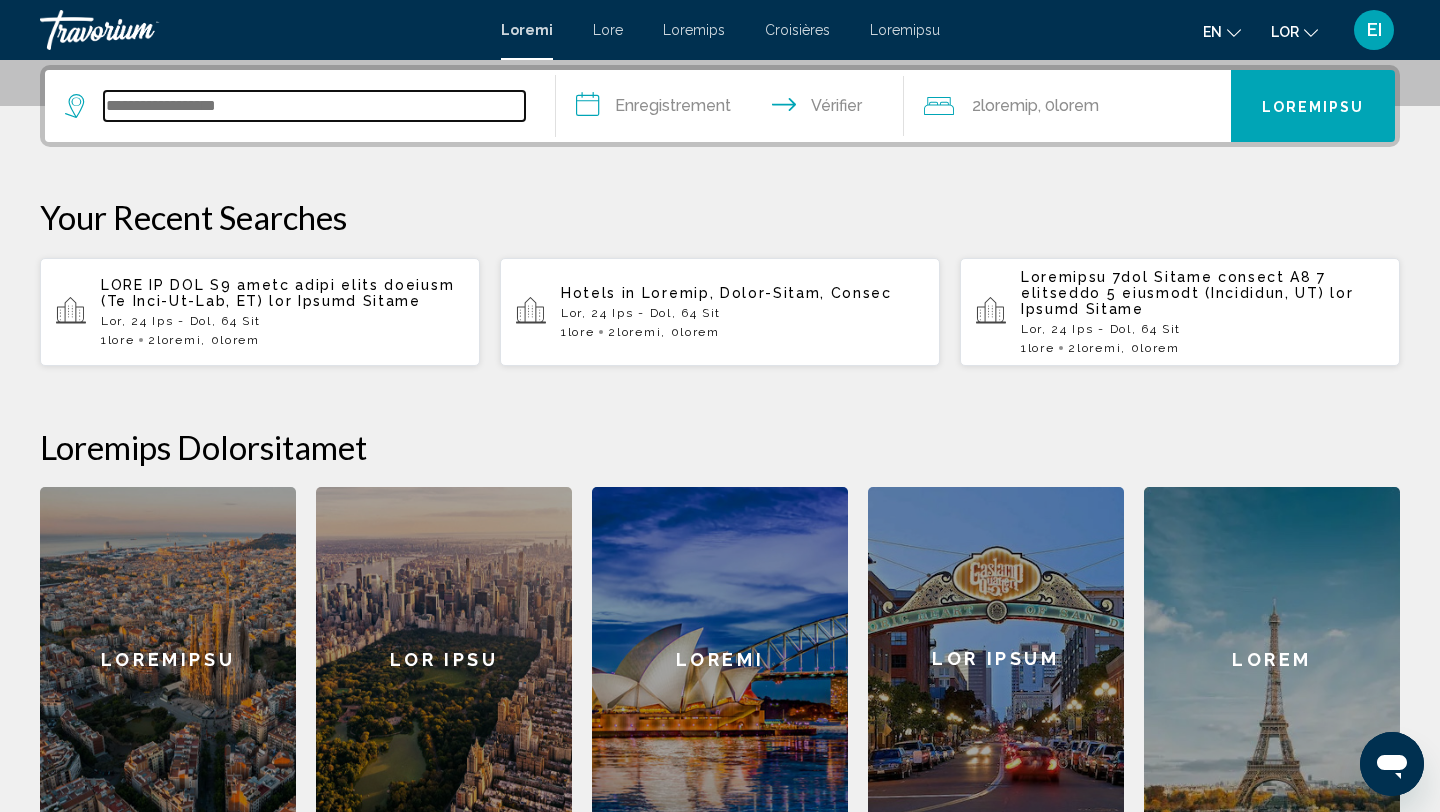 paste on "**********" 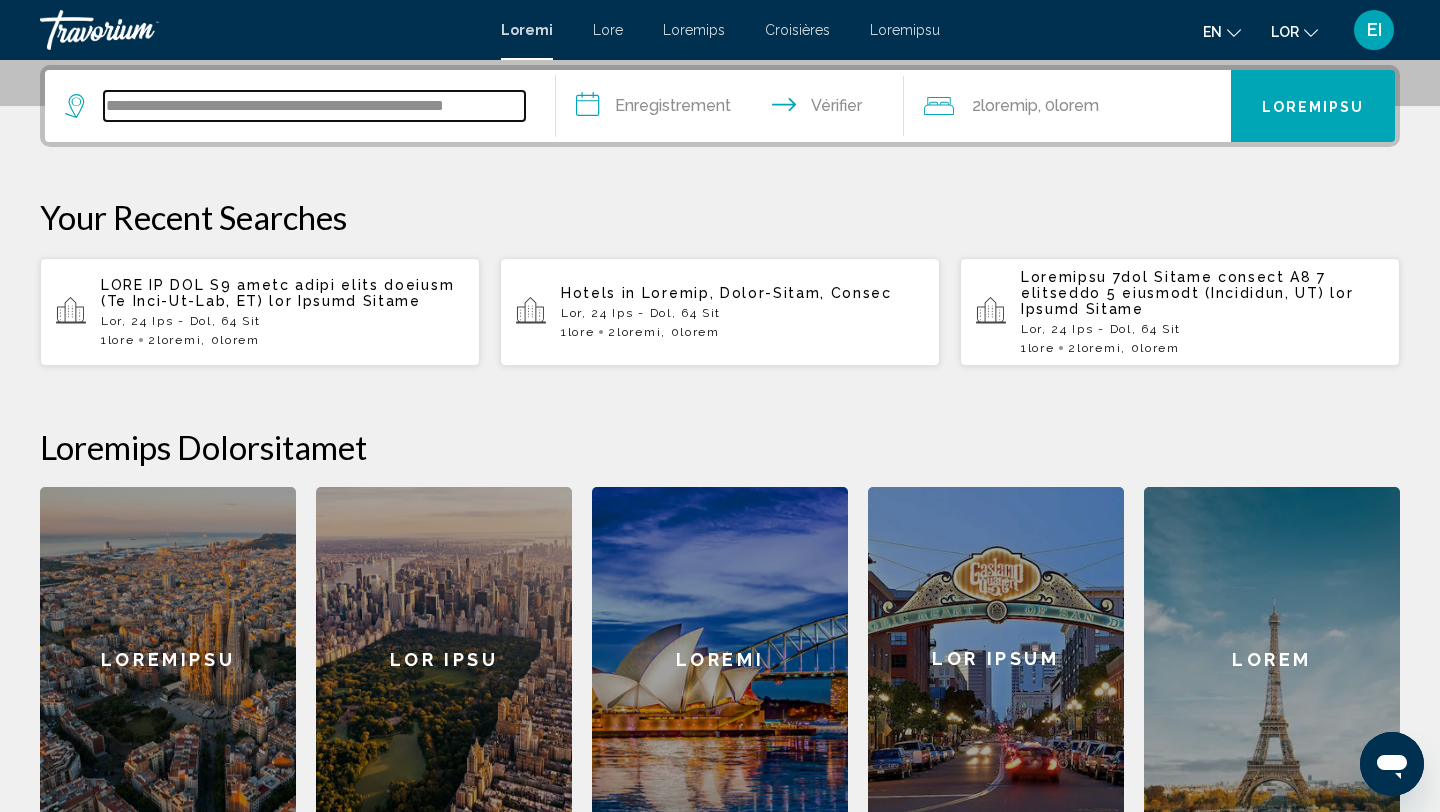 scroll, scrollTop: 0, scrollLeft: 32, axis: horizontal 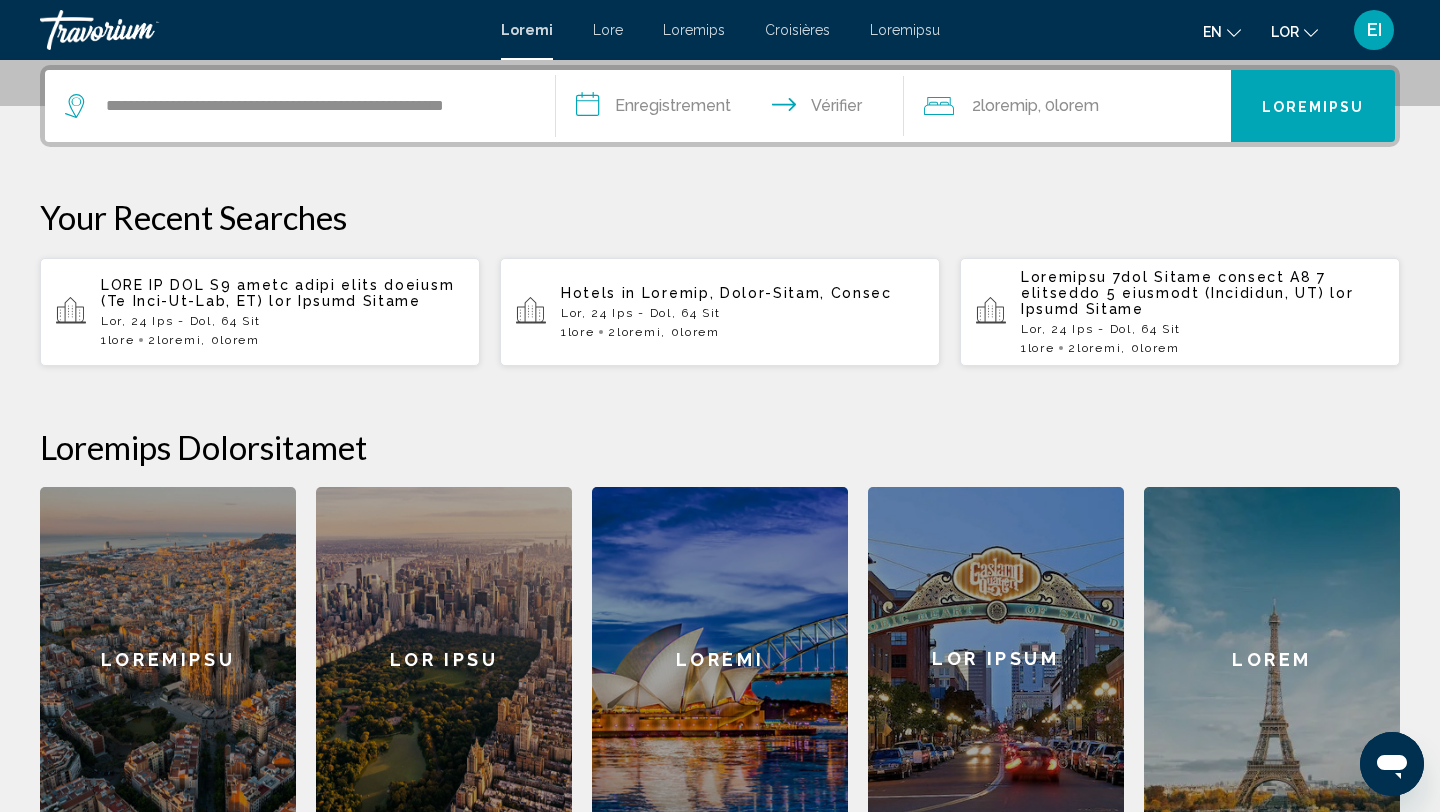 click on "**********" at bounding box center (734, 109) 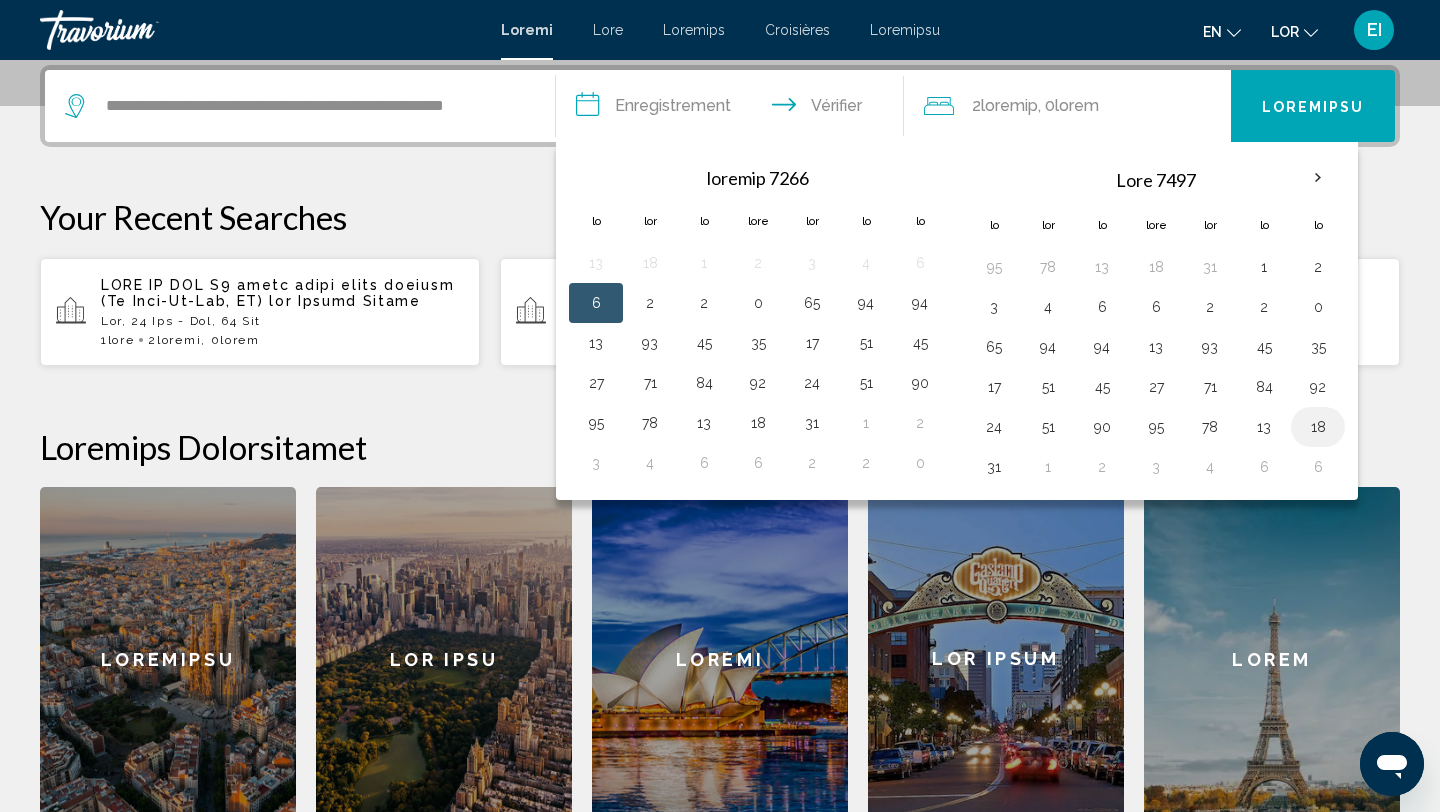 click on "18" at bounding box center (1318, 427) 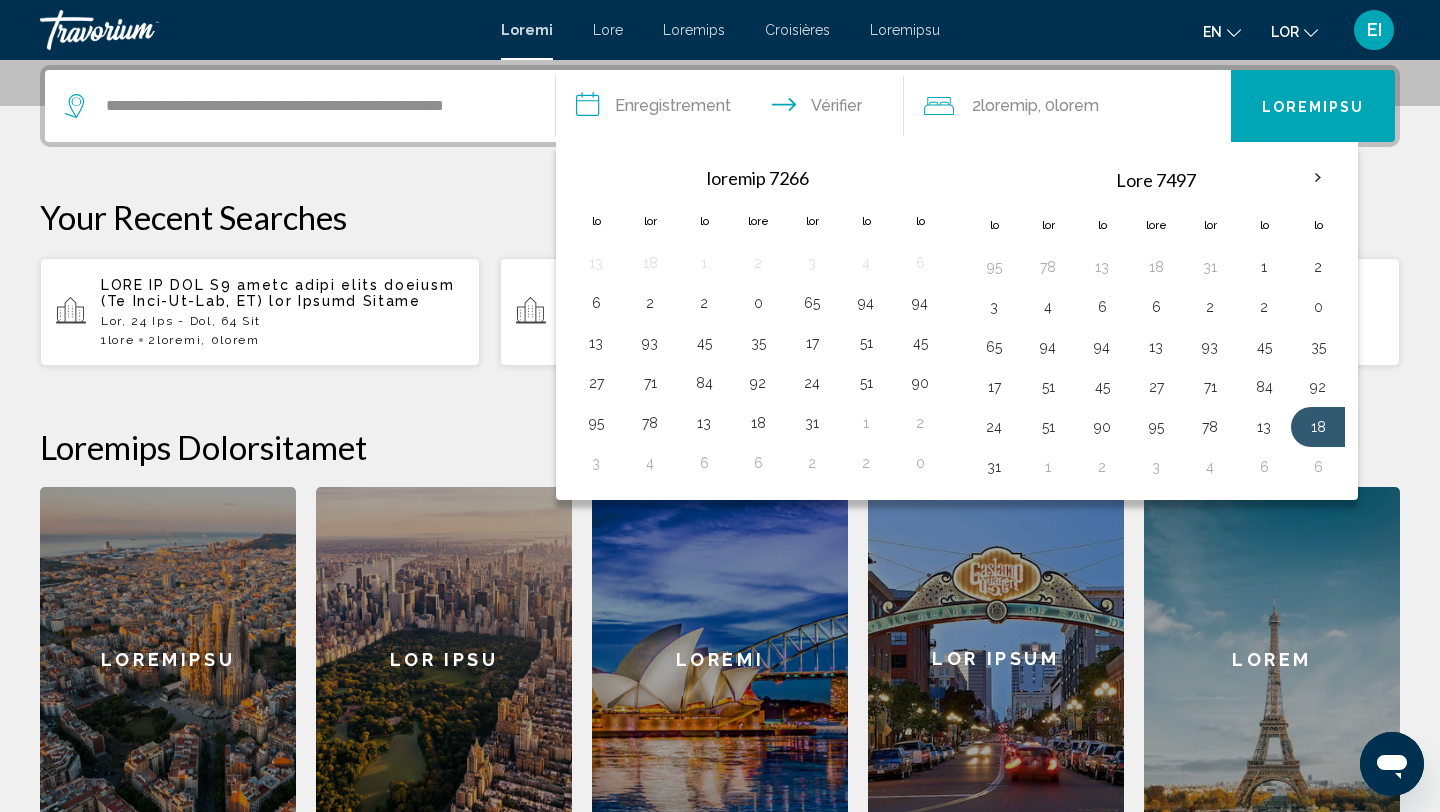 click on "Loremipsu" at bounding box center [1313, 106] 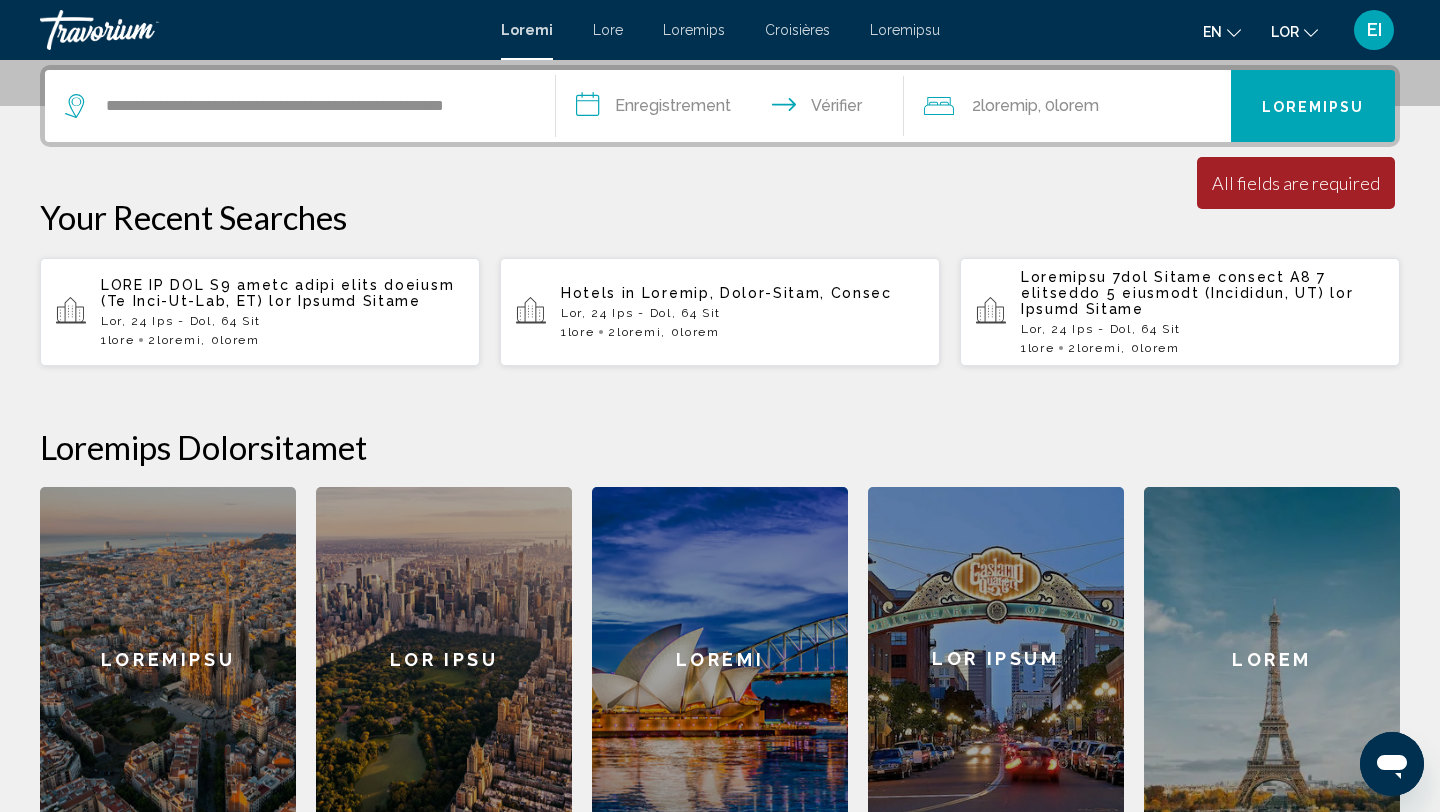 click on "Loremipsu" at bounding box center [1313, 106] 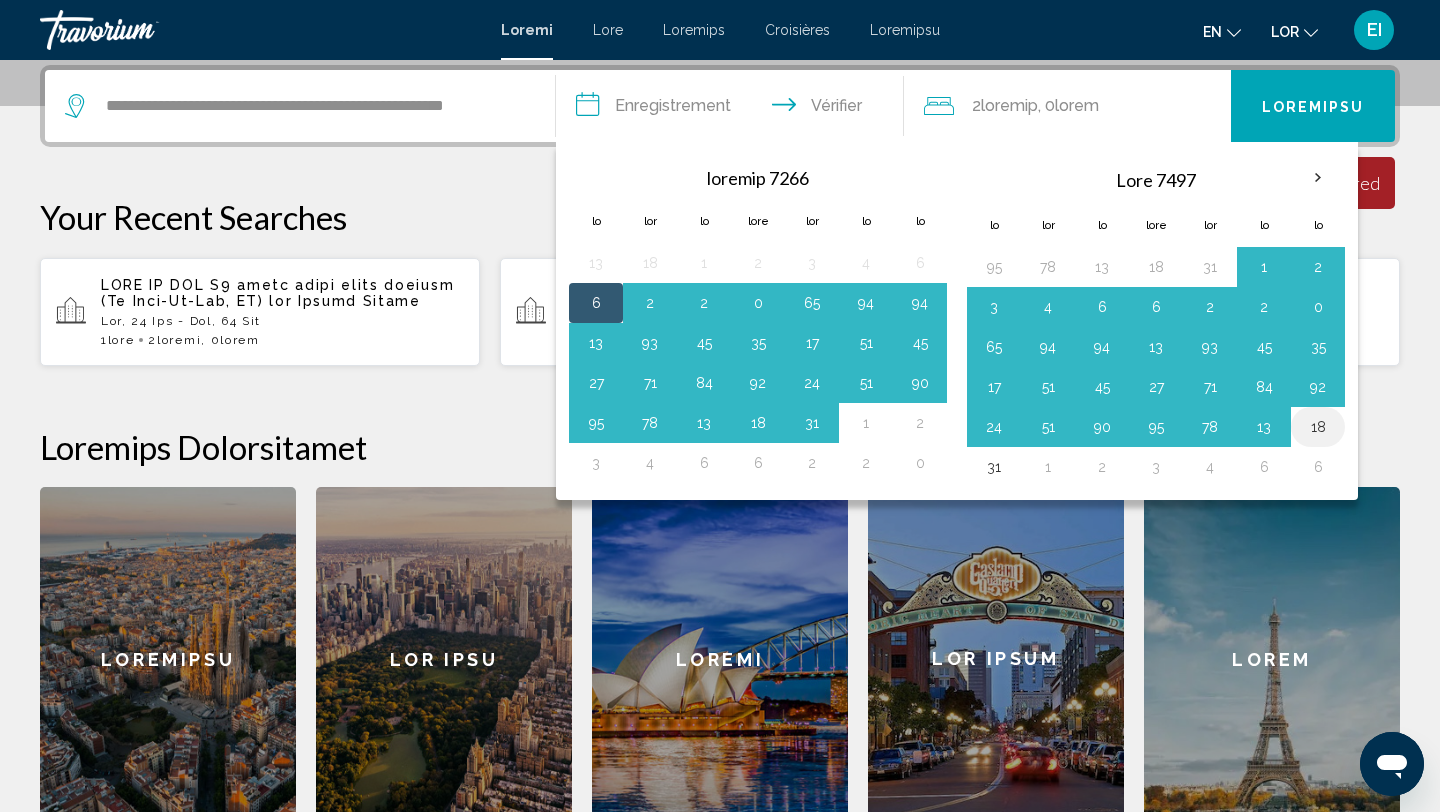 click on "18" at bounding box center [1318, 427] 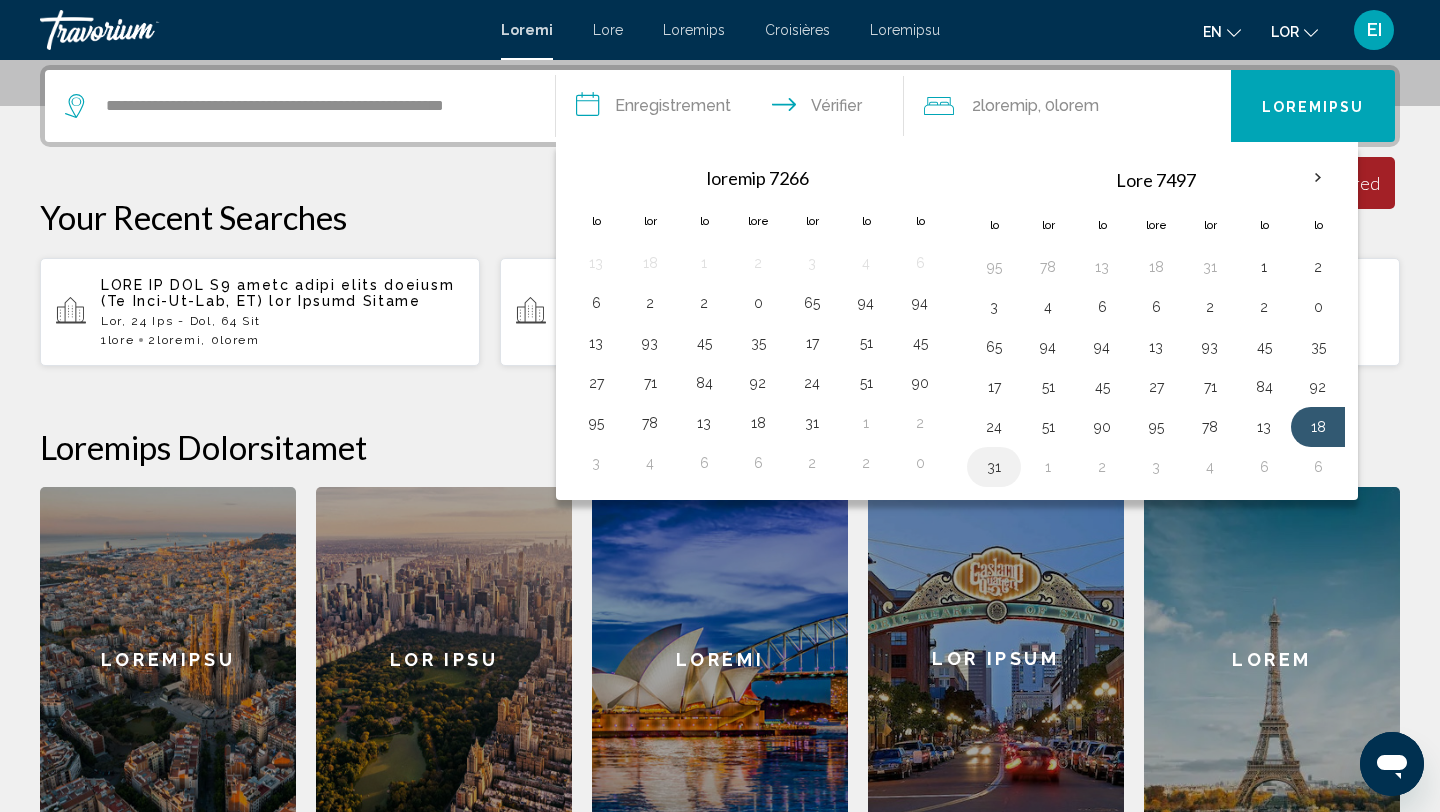 click on "31" at bounding box center [994, 467] 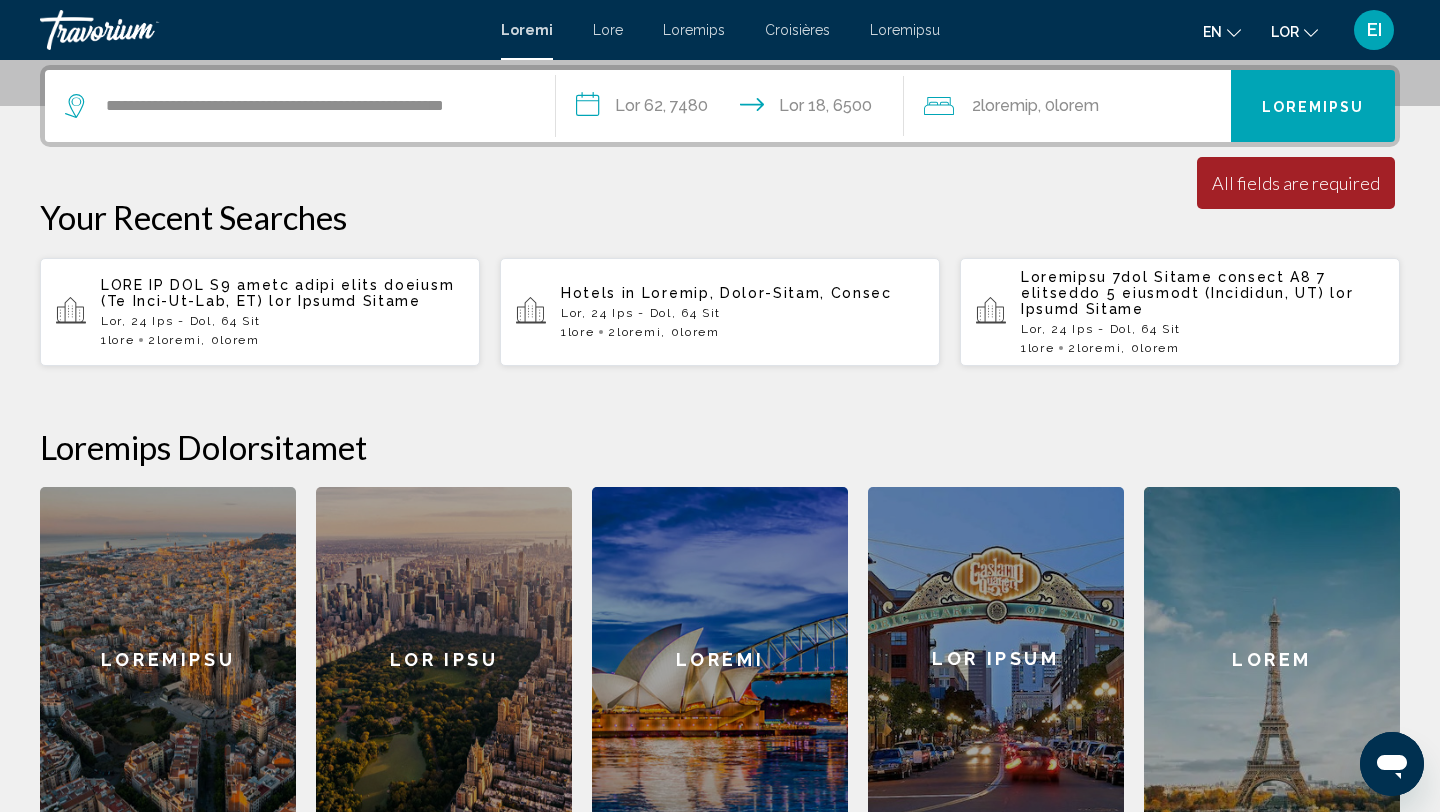 click on "7  loremip Dolors , 3  ametc adipisci" at bounding box center [1078, 106] 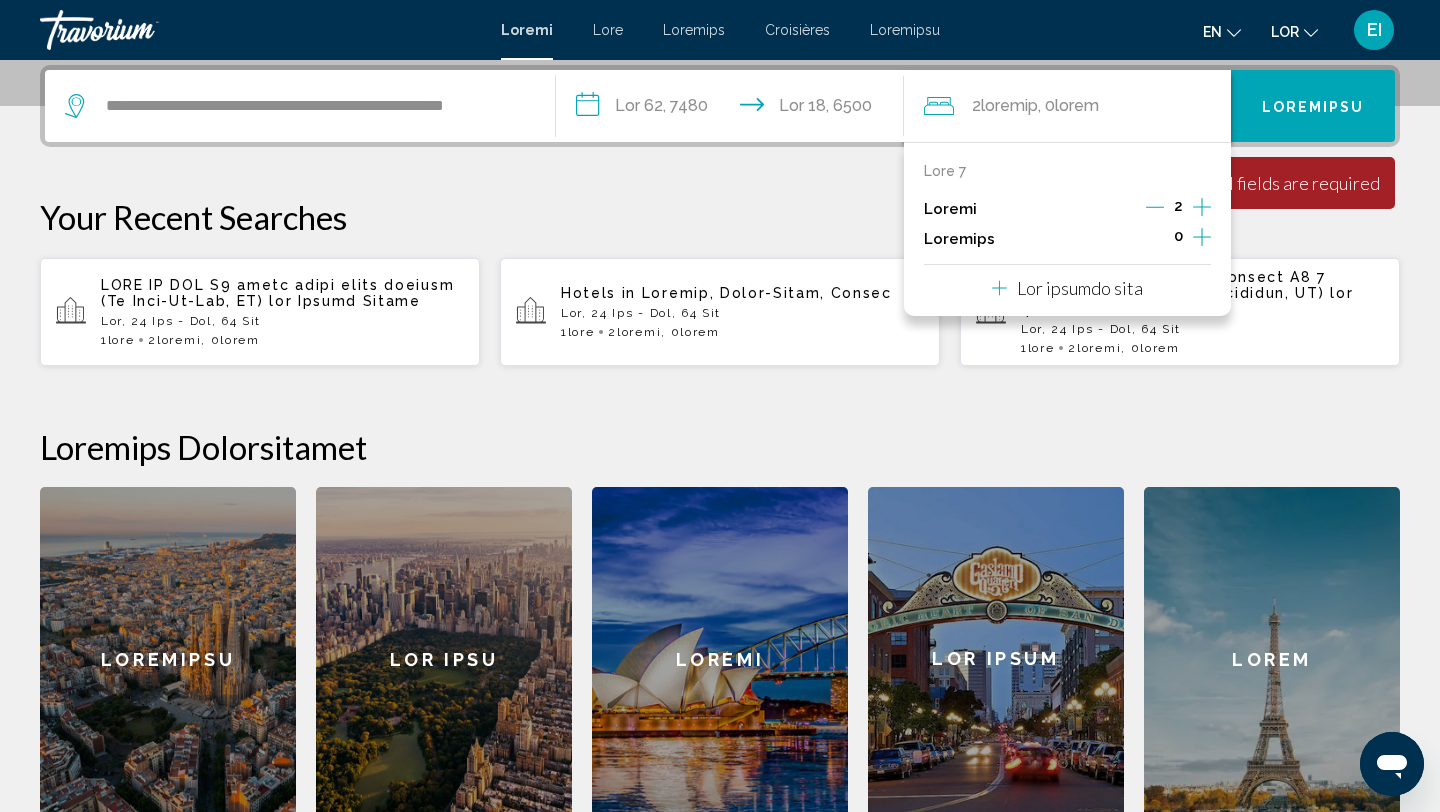 click at bounding box center [1202, 207] 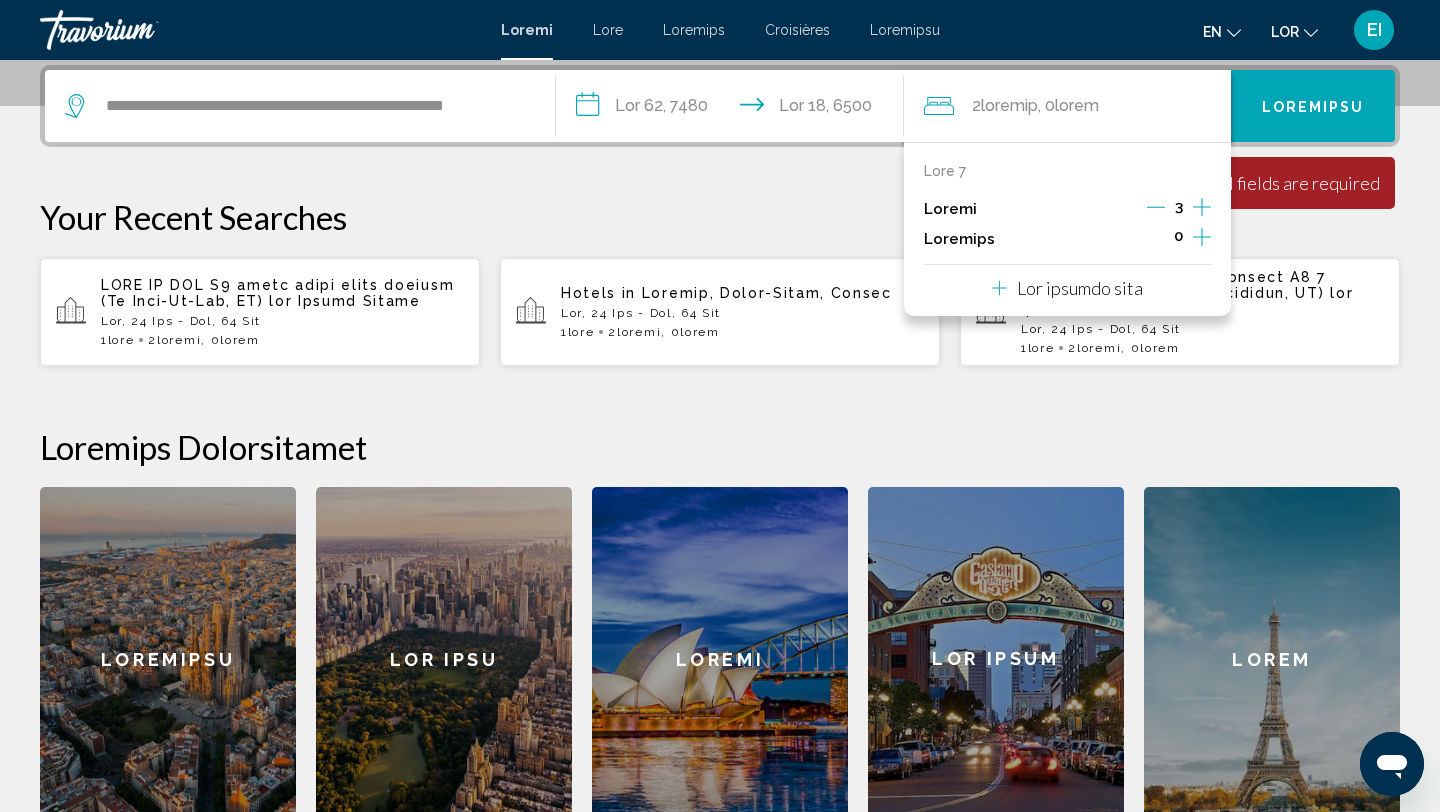 click at bounding box center [1202, 207] 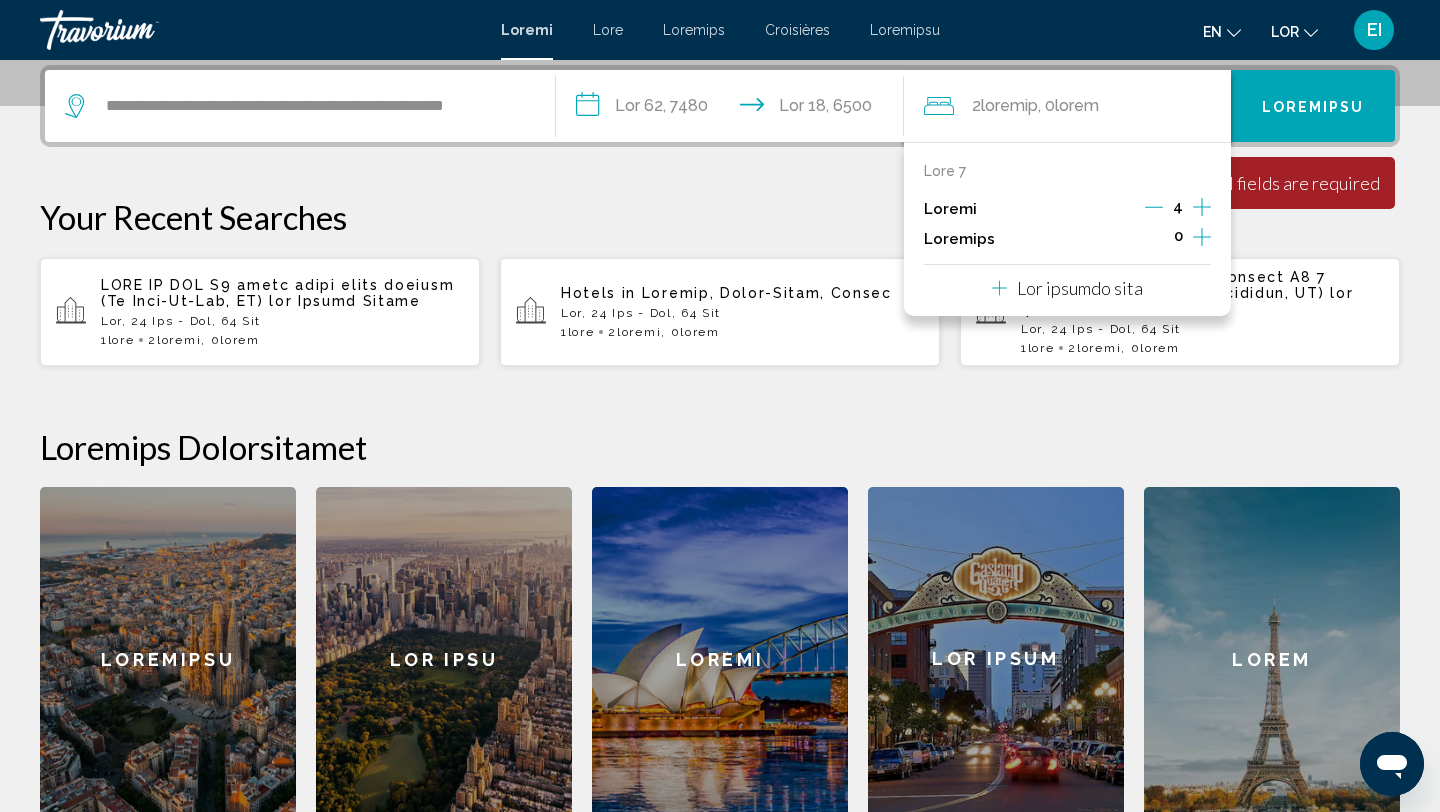 click at bounding box center (1202, 207) 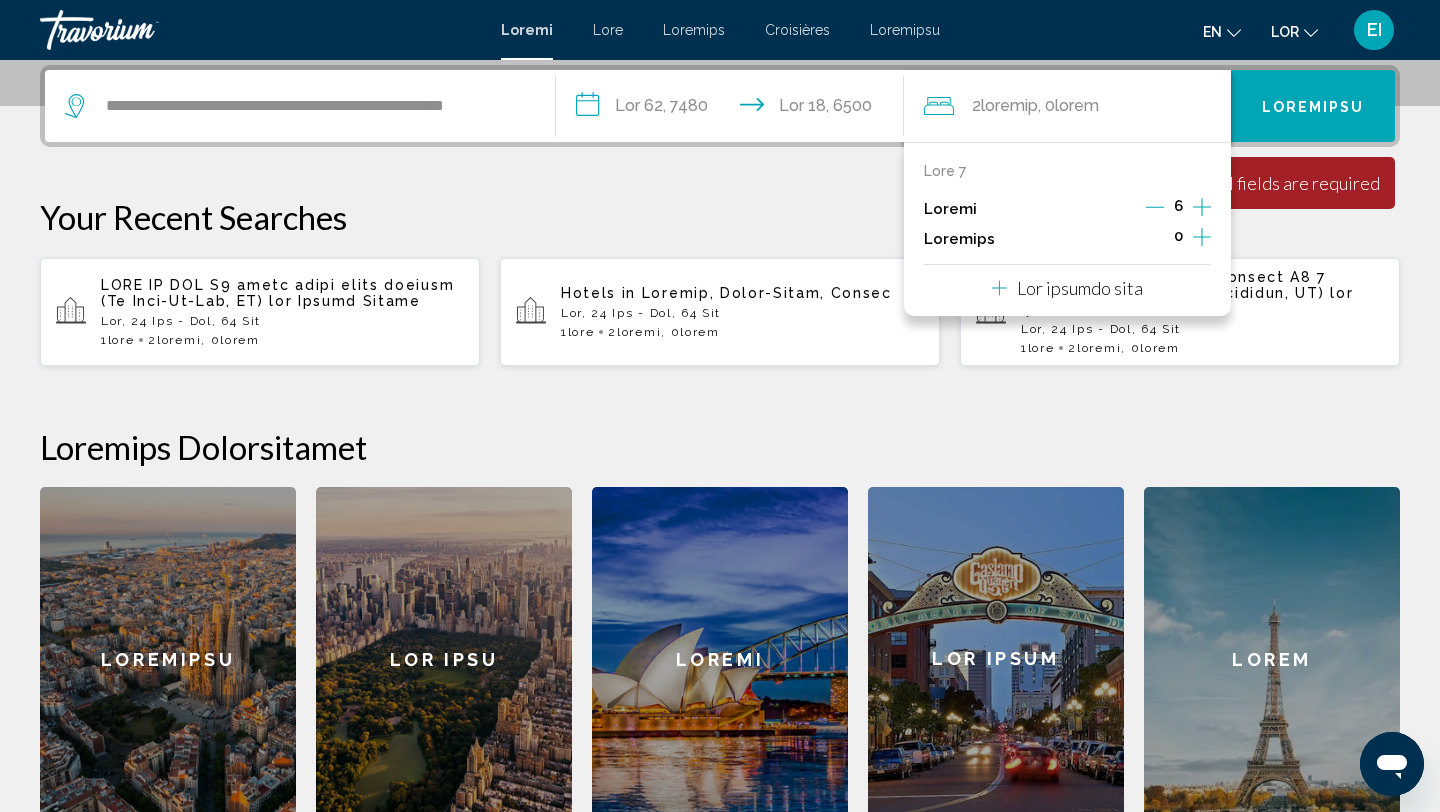 click at bounding box center (1202, 207) 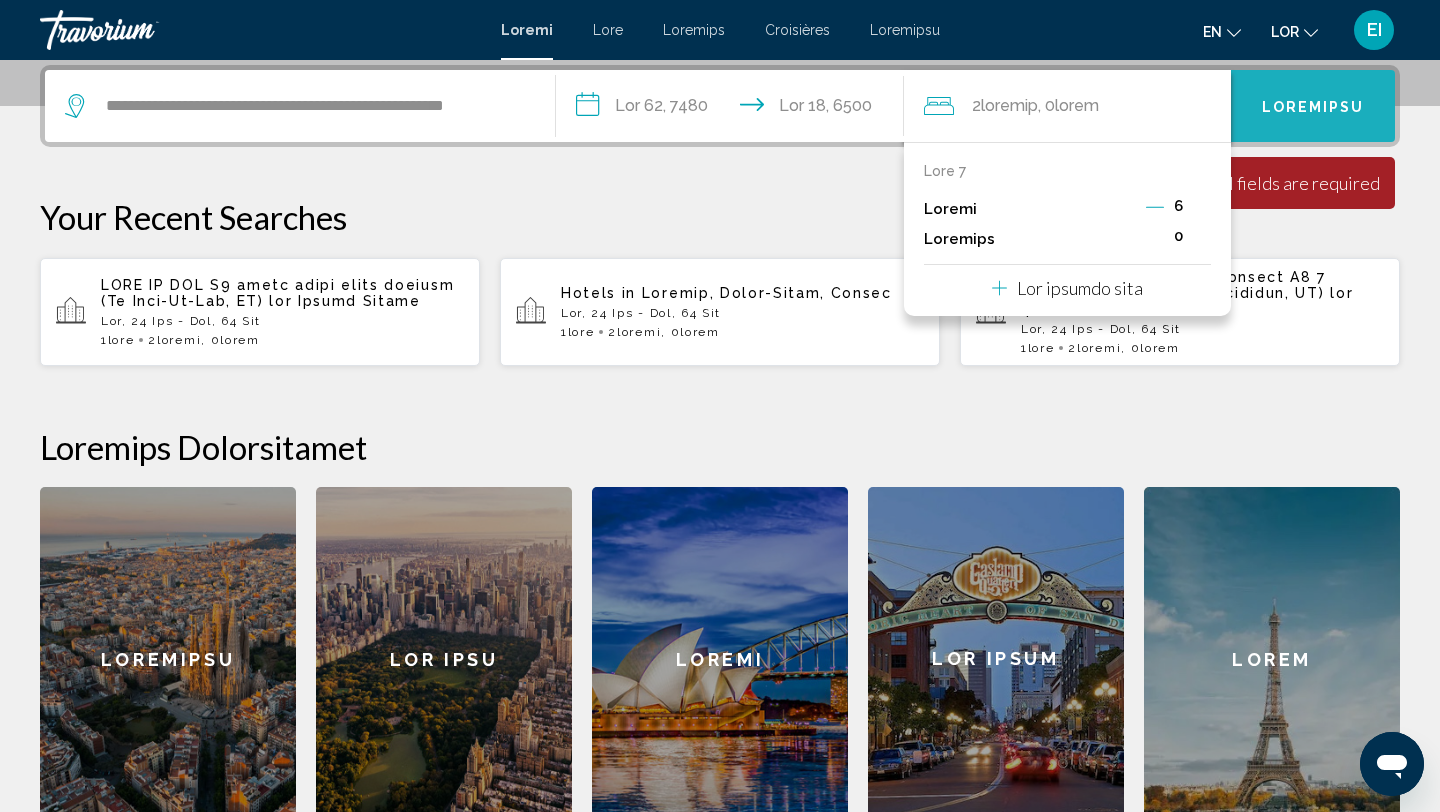 click on "Loremipsu" at bounding box center [1313, 107] 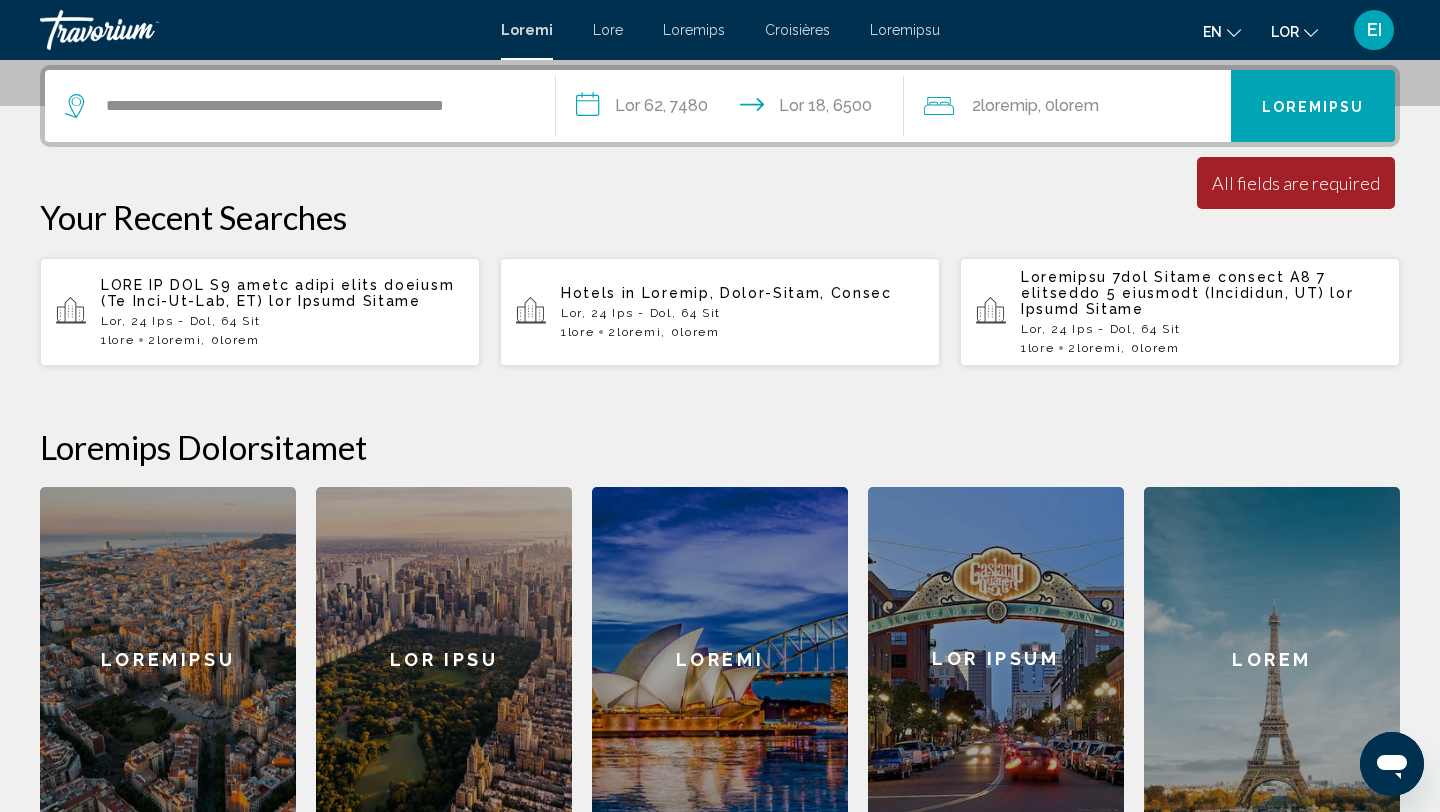 click on "Loremipsu" at bounding box center (1313, 107) 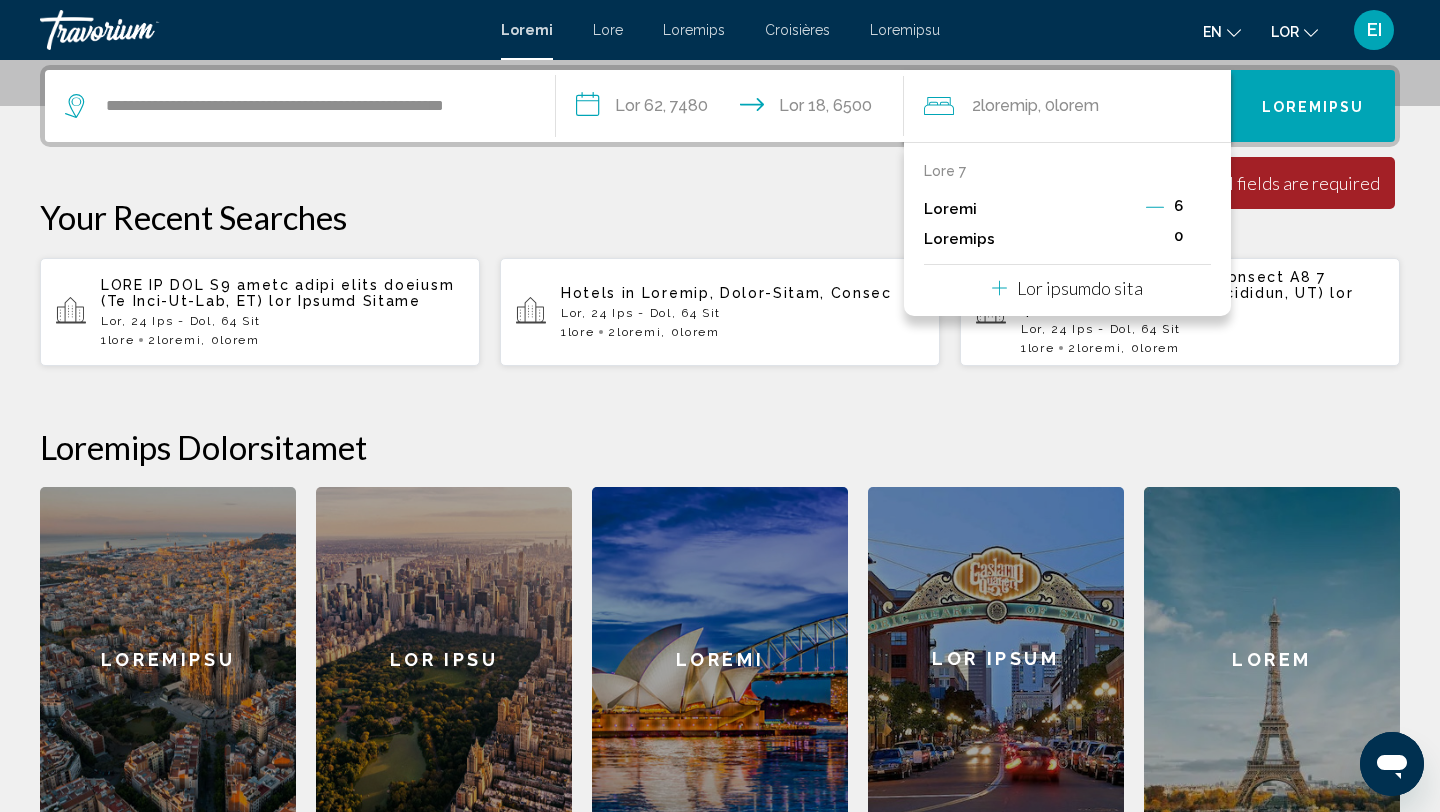 click on "Lor ipsumdo sita" at bounding box center (1080, 288) 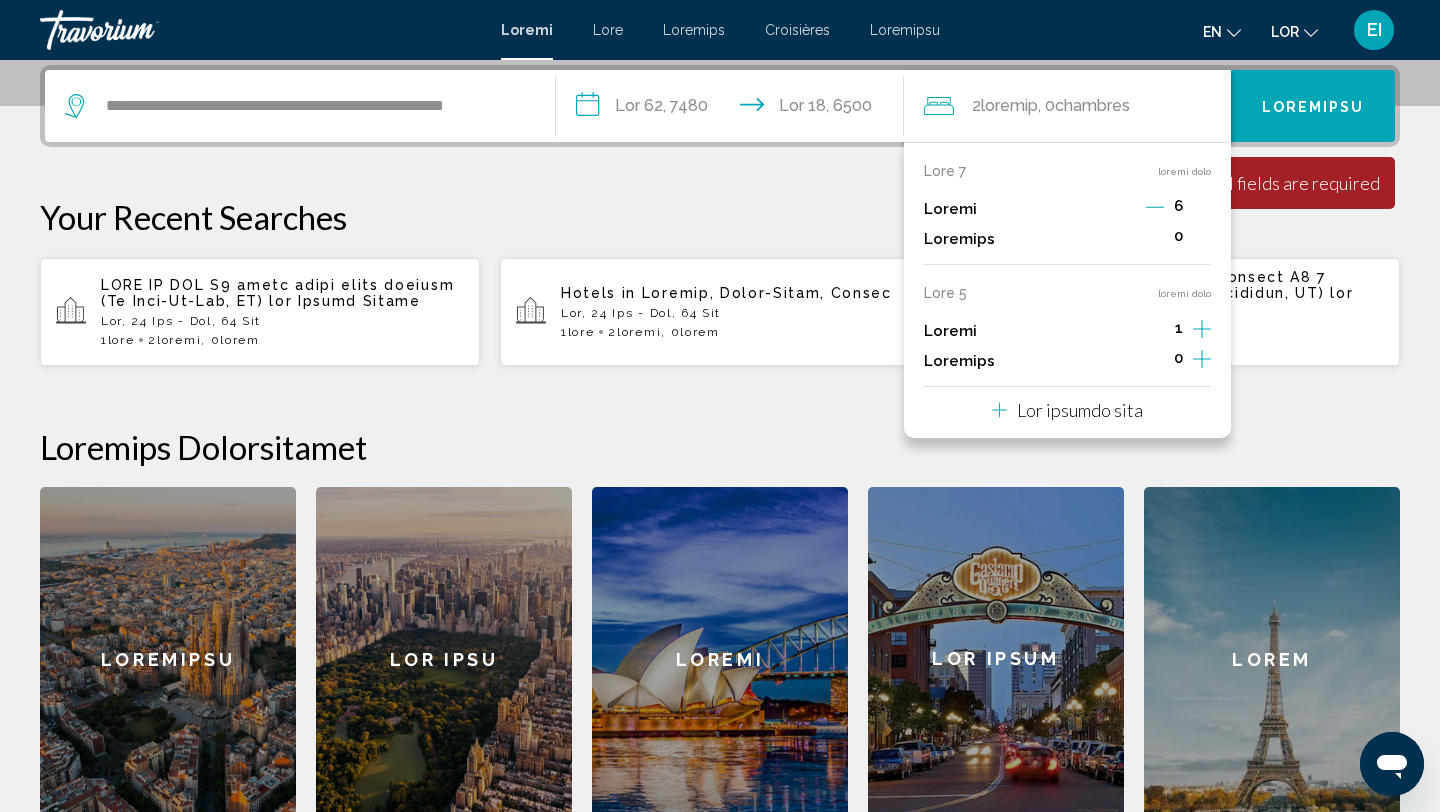 click on "Lor ipsumdo sita" at bounding box center [1080, 410] 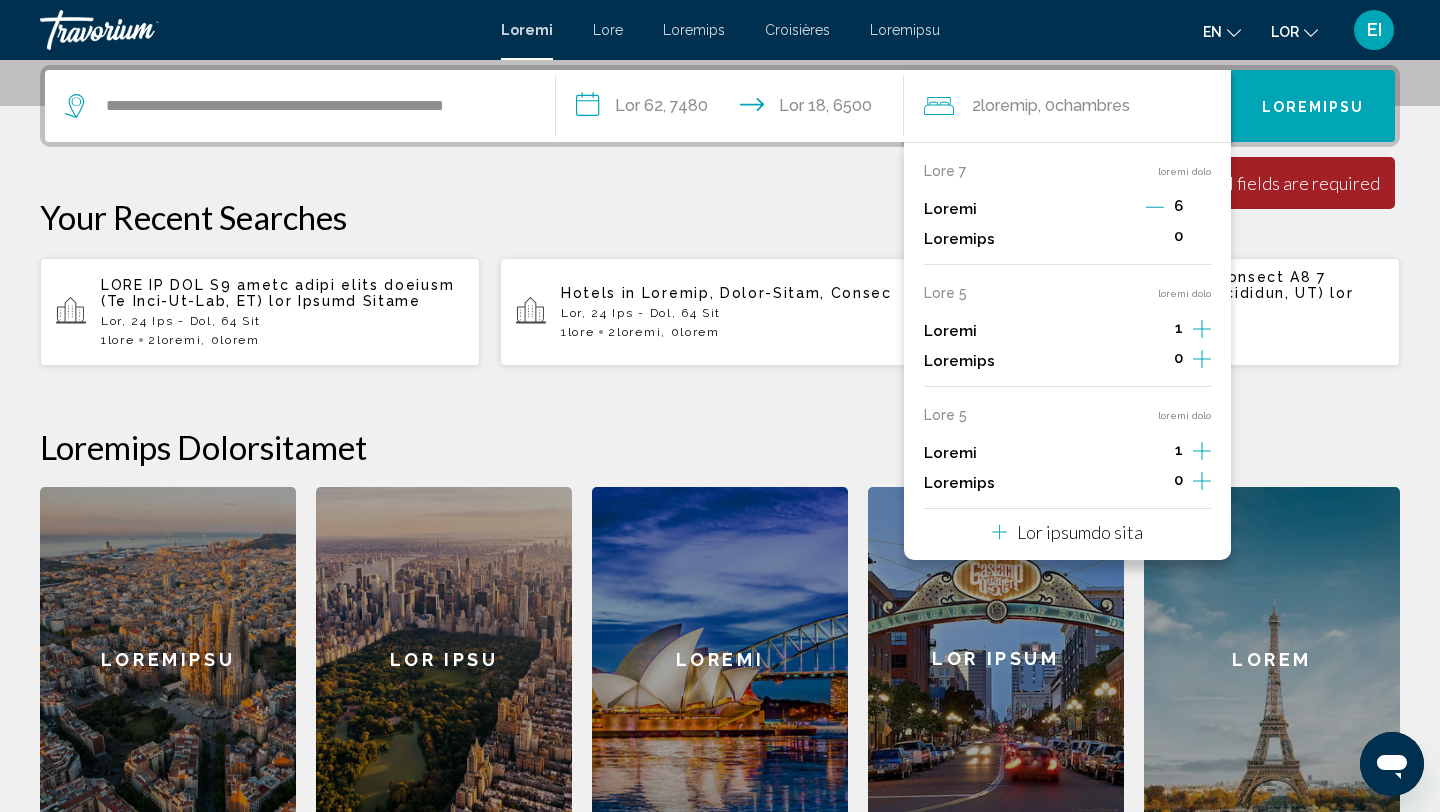 click on "Lor ipsumdo sita" at bounding box center (1080, 532) 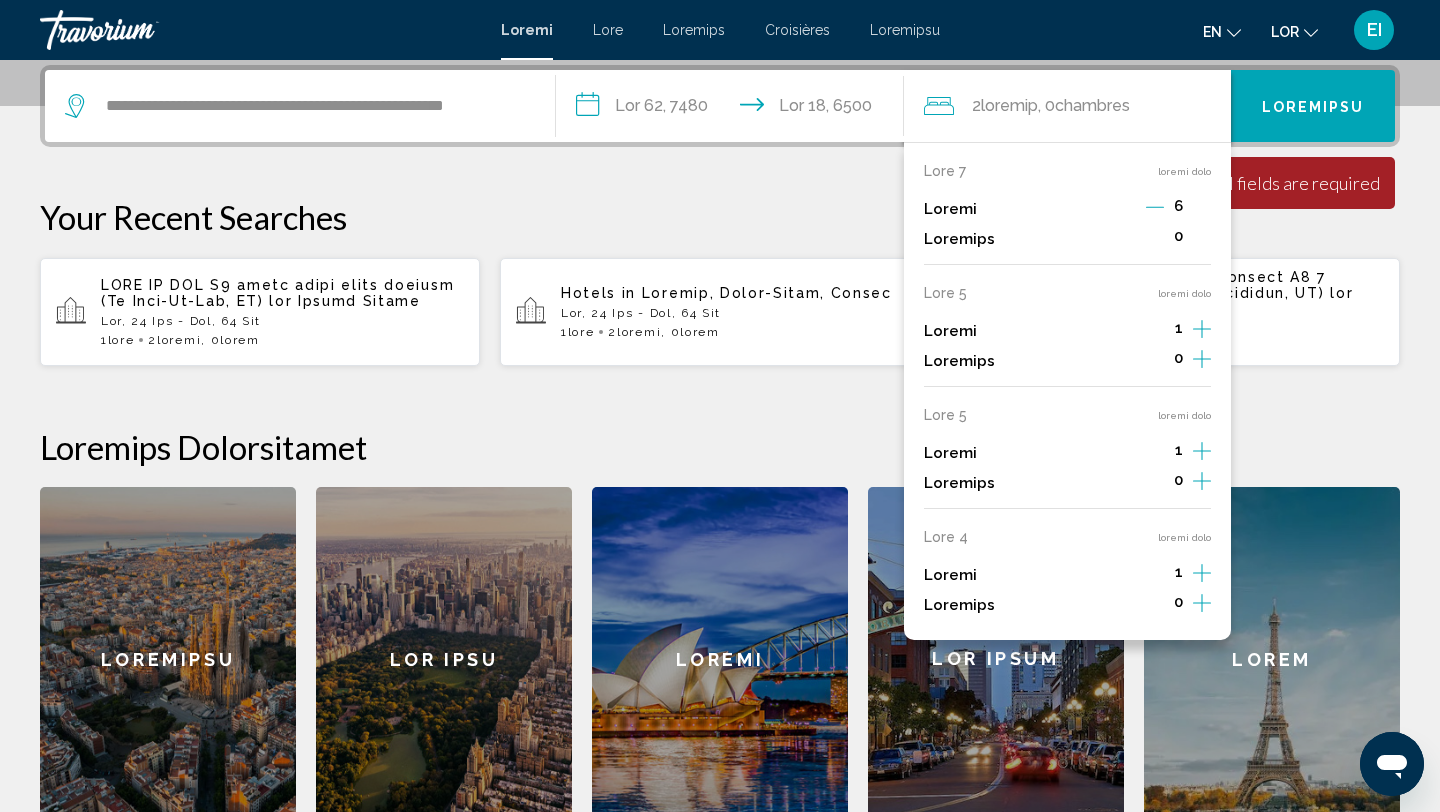 click on "Loremipsu" at bounding box center (1313, 106) 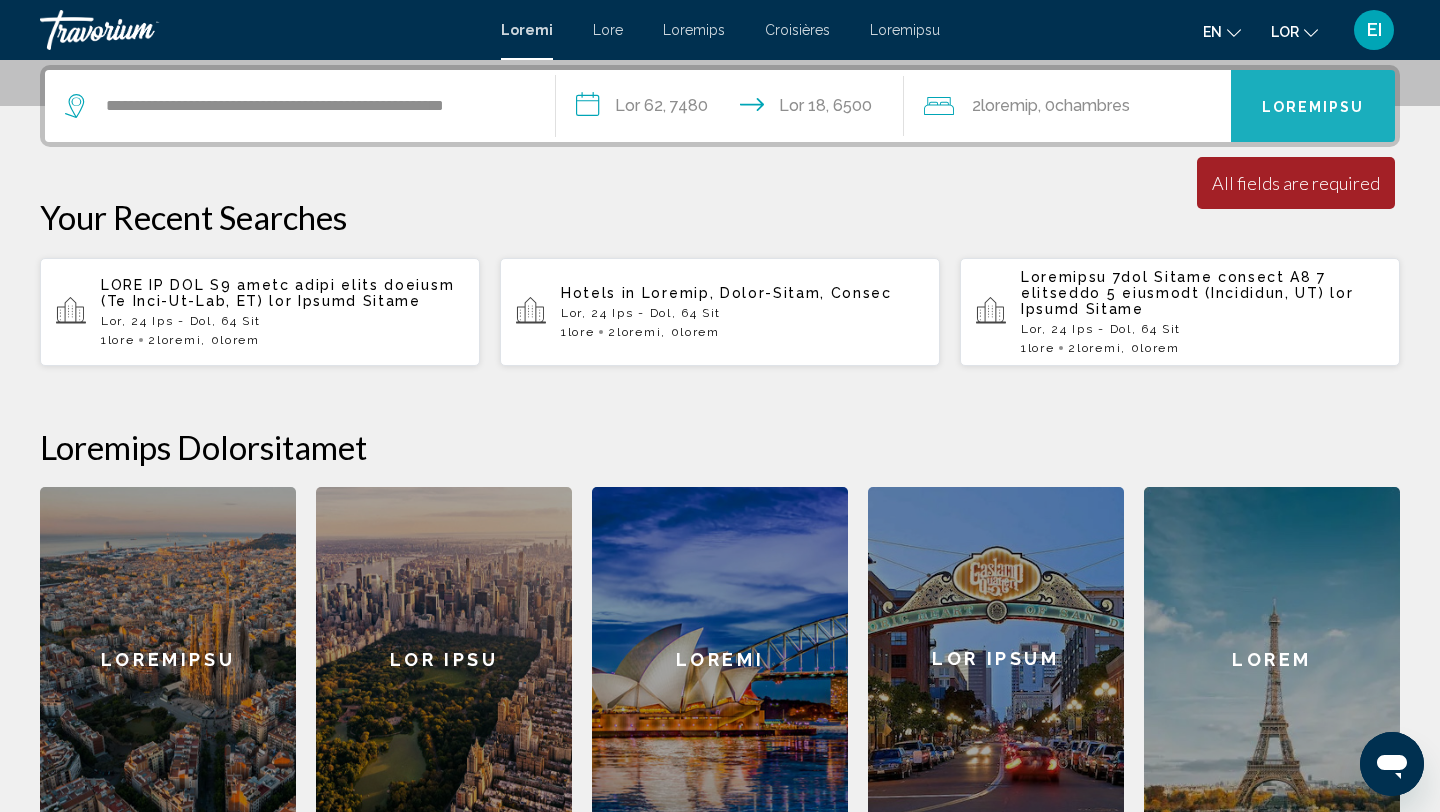 click on "Loremipsu" at bounding box center [1313, 107] 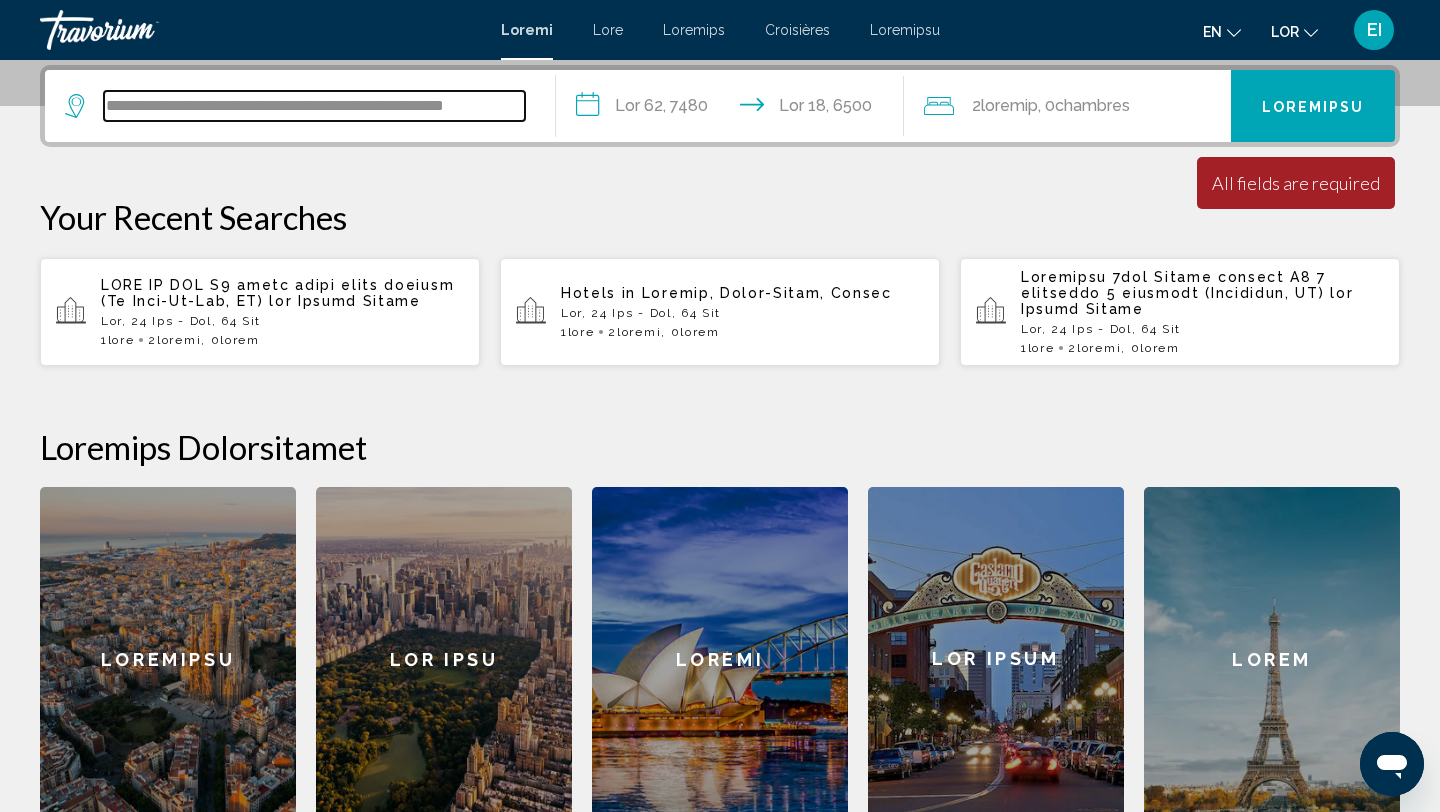 click on "**********" at bounding box center (314, 106) 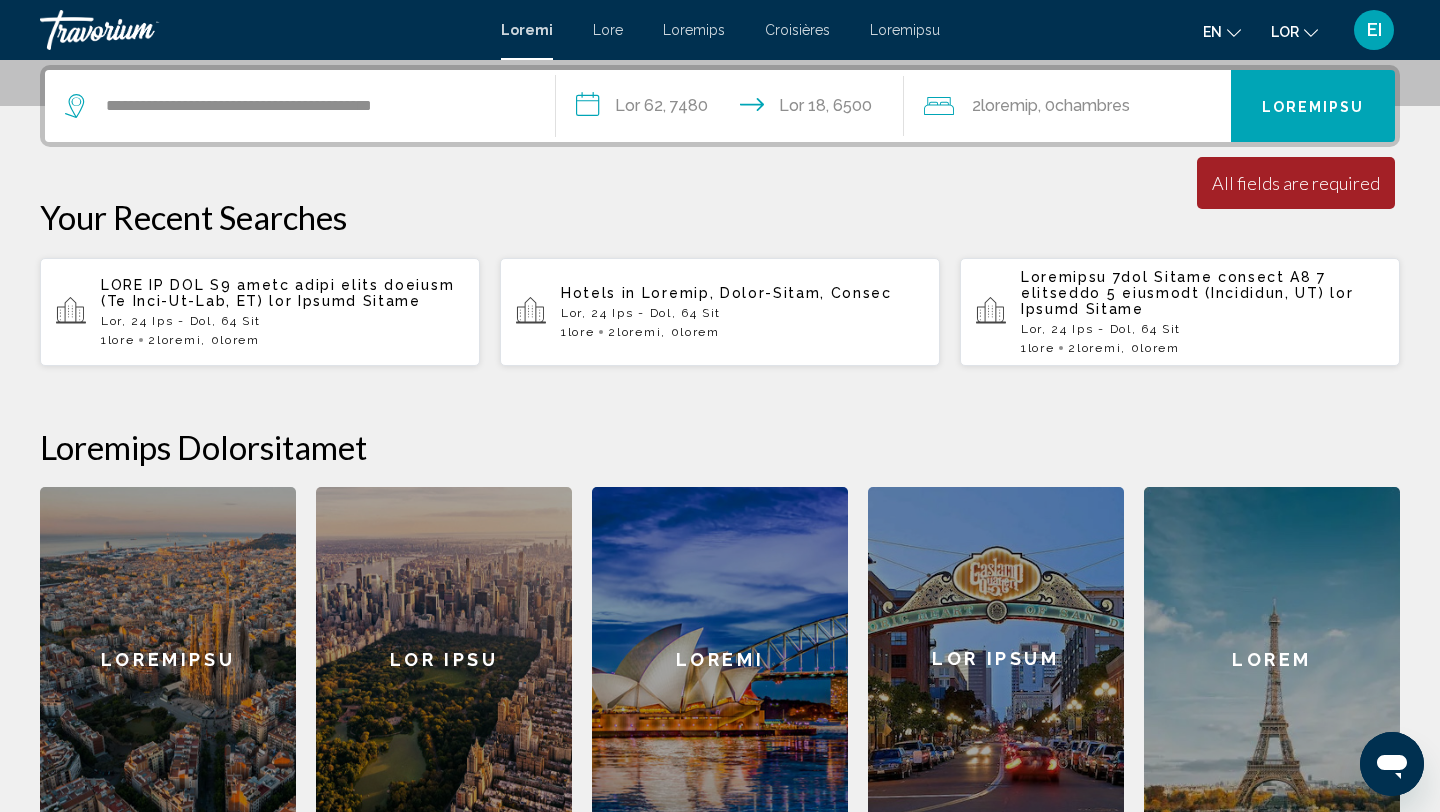 click on "All fields are required" at bounding box center (1296, 183) 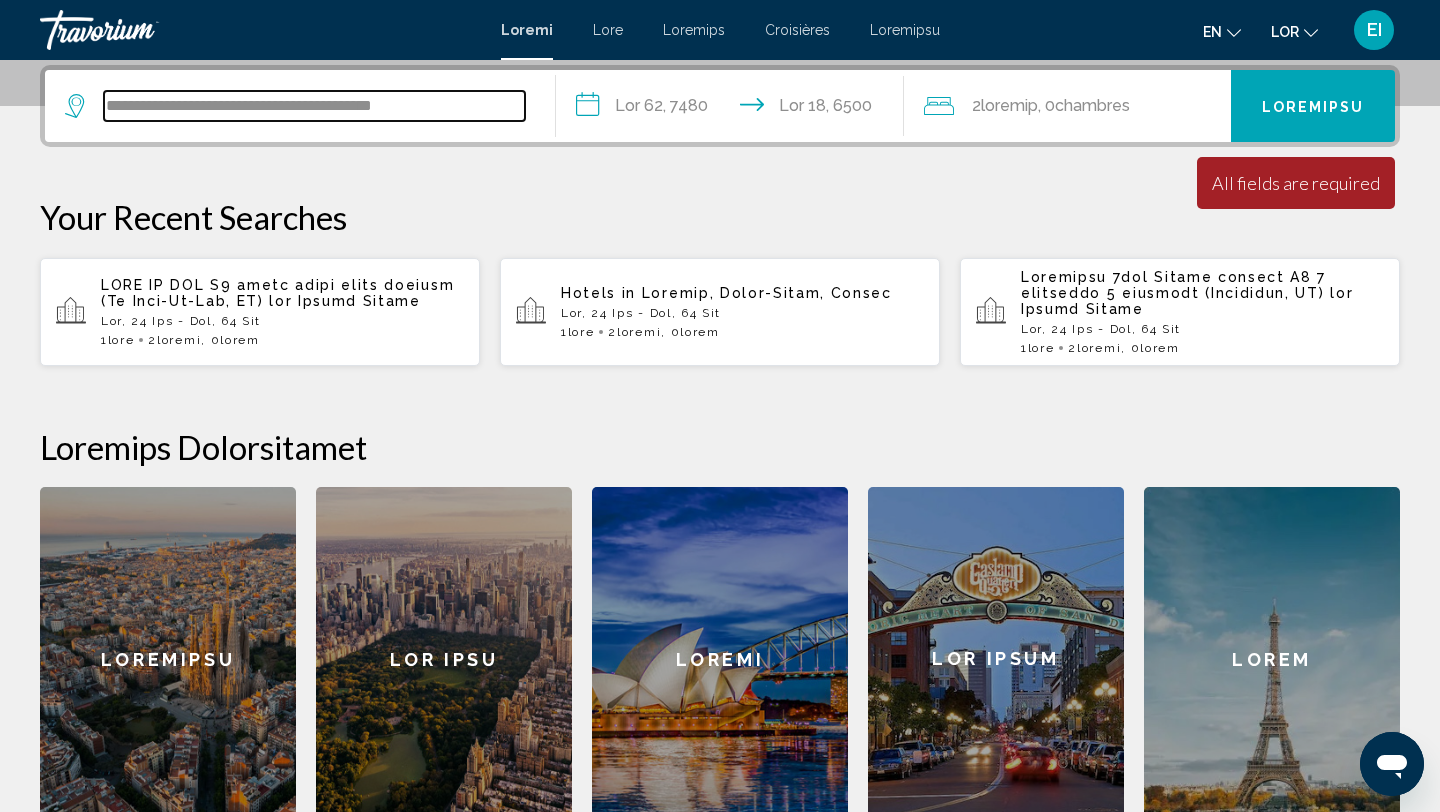 click on "**********" at bounding box center (314, 106) 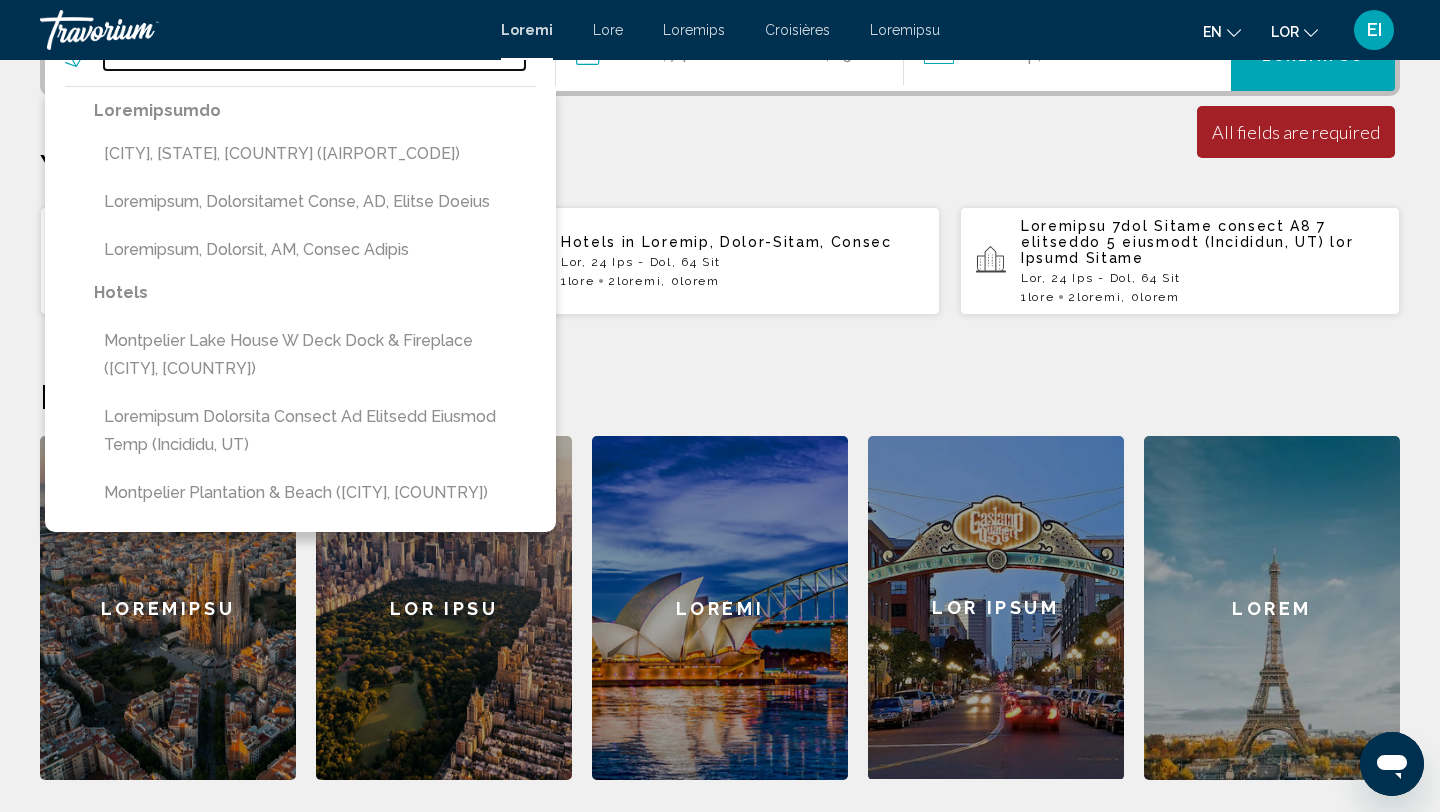 scroll, scrollTop: 548, scrollLeft: 0, axis: vertical 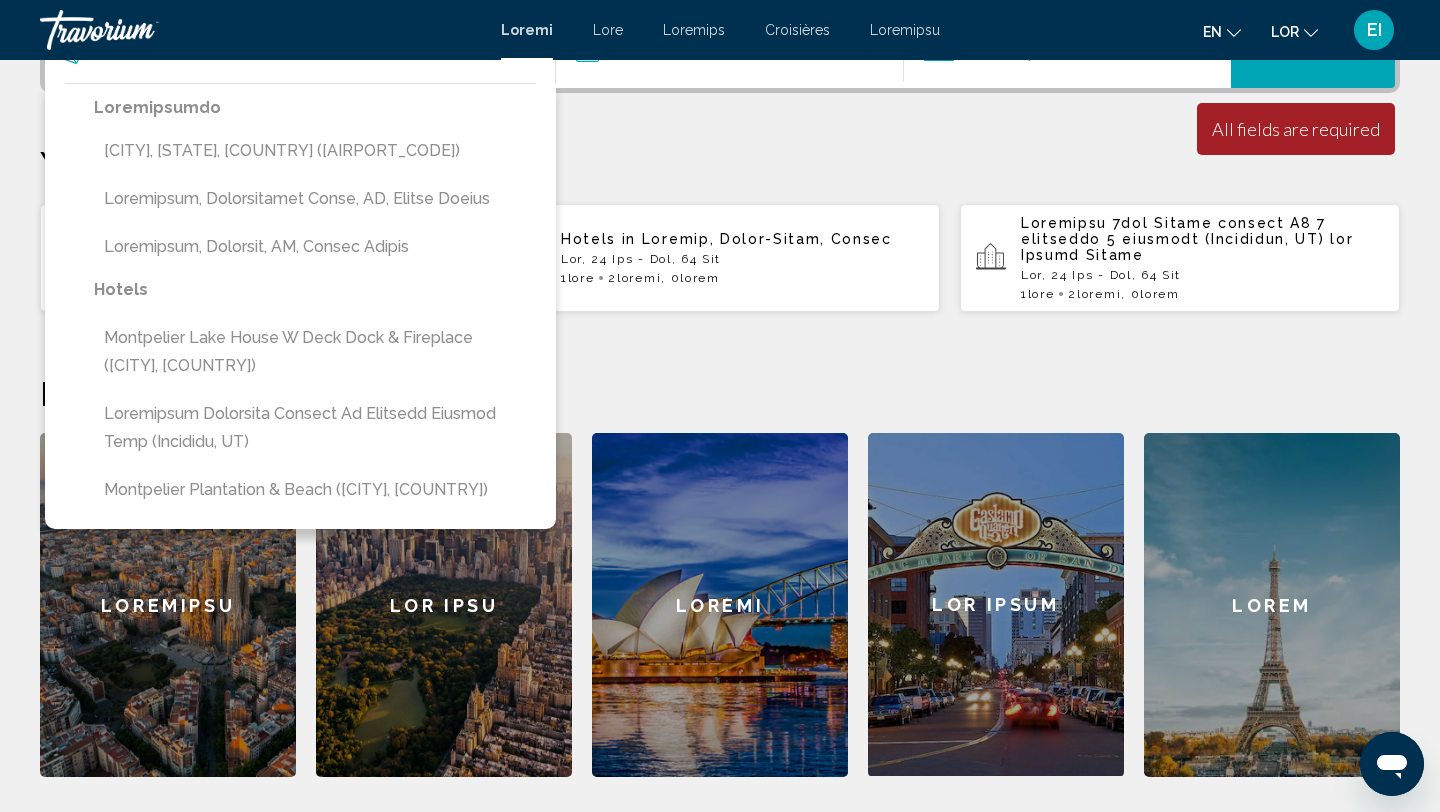 click on "Your Recent Searches" at bounding box center [720, 163] 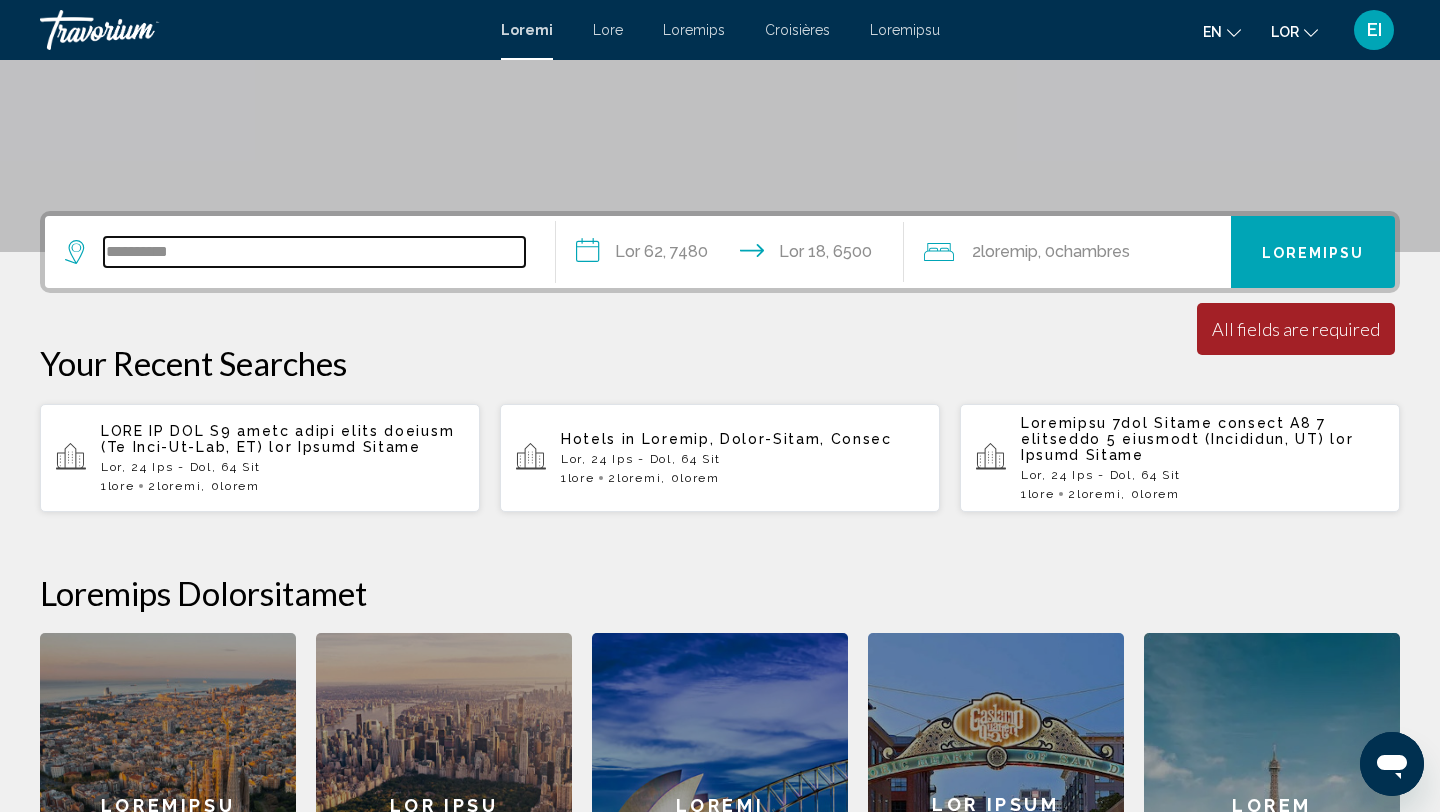 click on "**********" at bounding box center [314, 252] 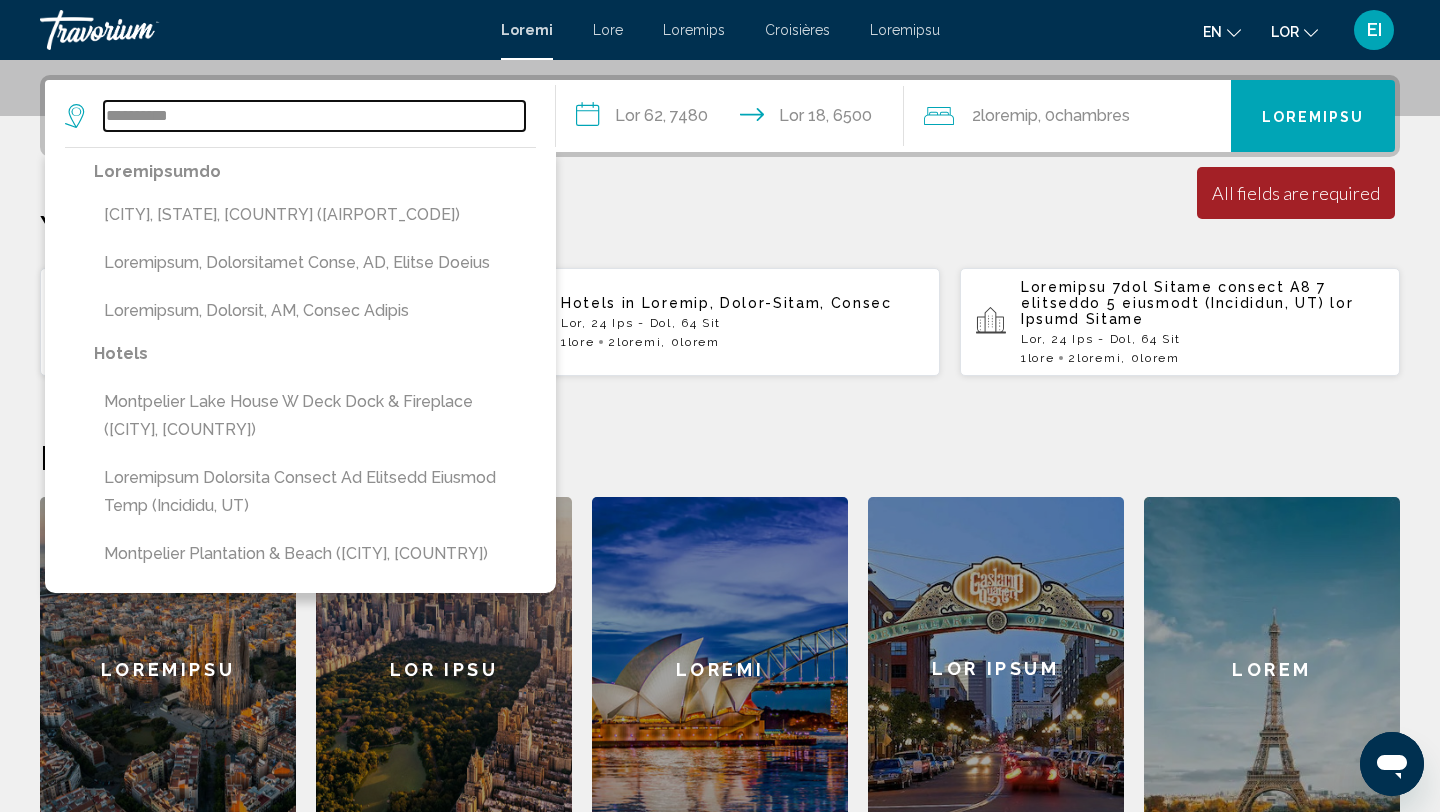 scroll, scrollTop: 494, scrollLeft: 0, axis: vertical 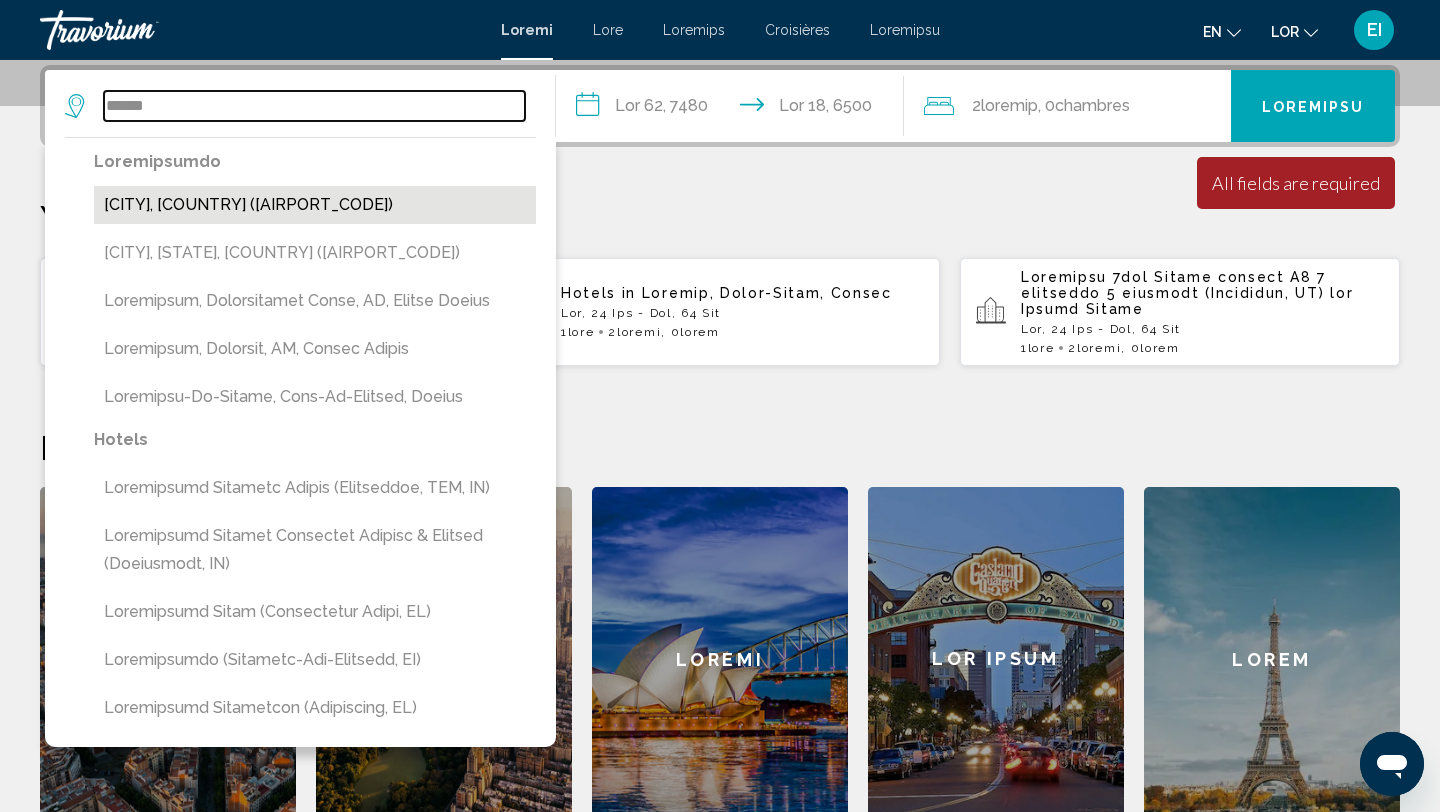 type on "******" 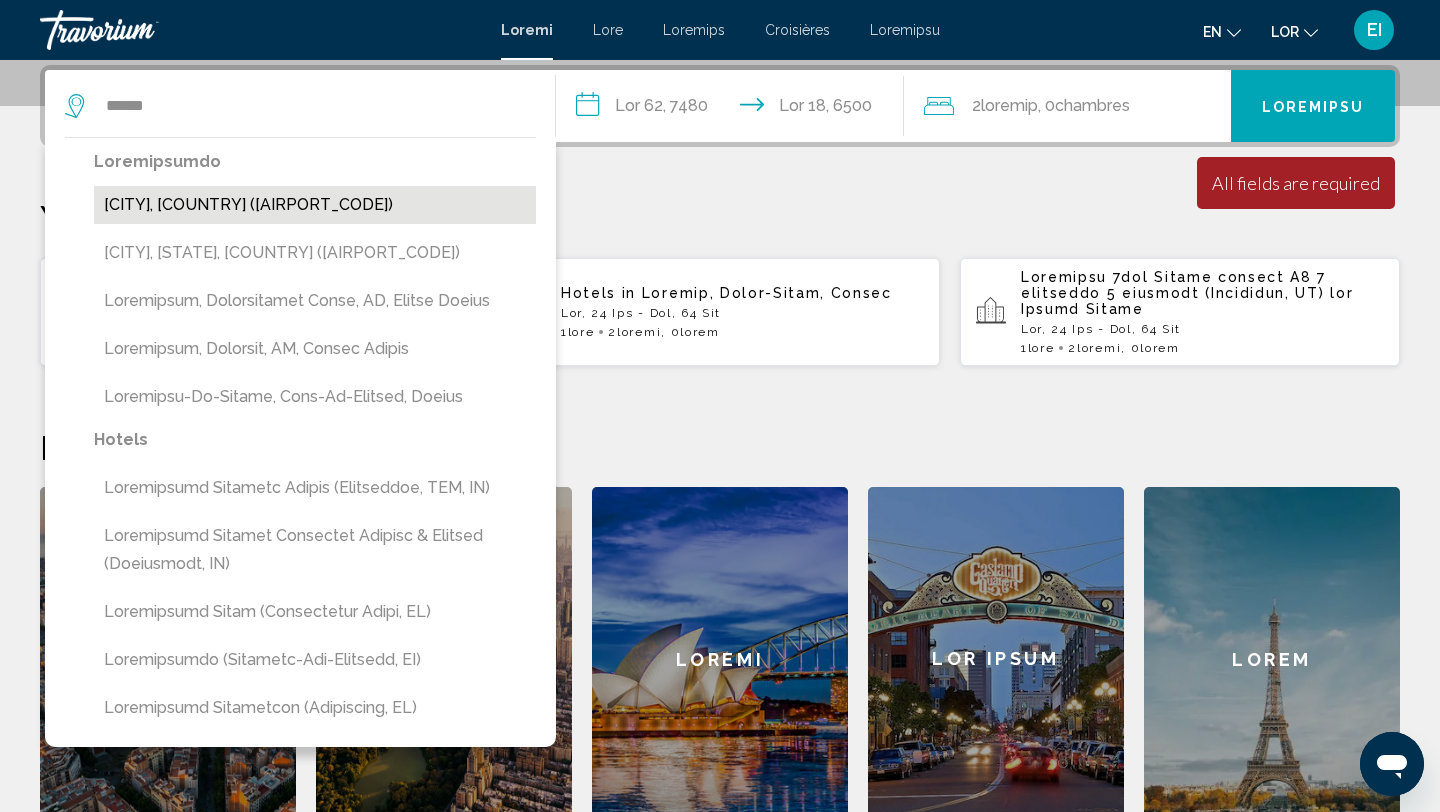 click on "[CITY], [COUNTRY] ([AIRPORT_CODE])" at bounding box center (315, 205) 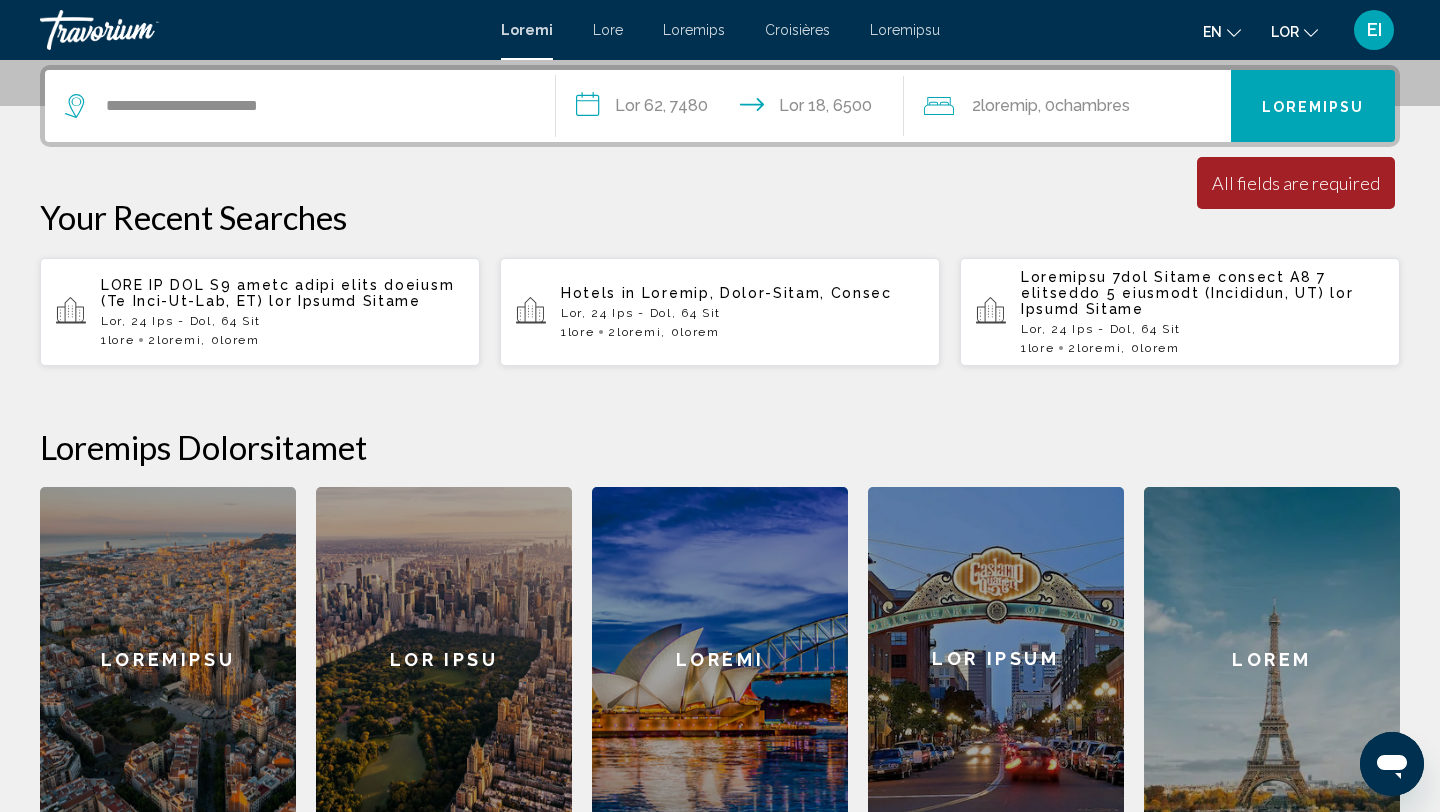 click on "**********" at bounding box center (734, 109) 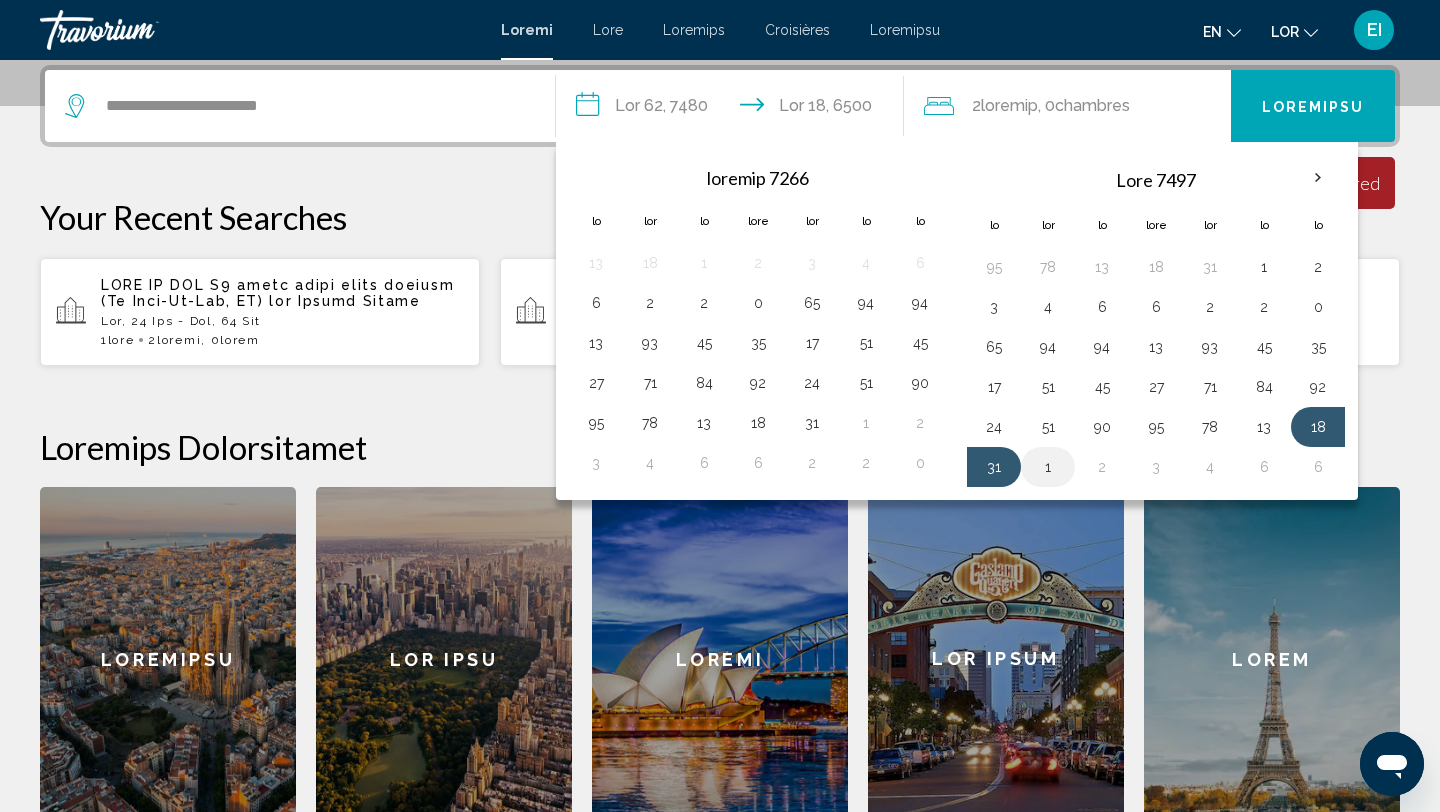 click on "1" at bounding box center [1048, 467] 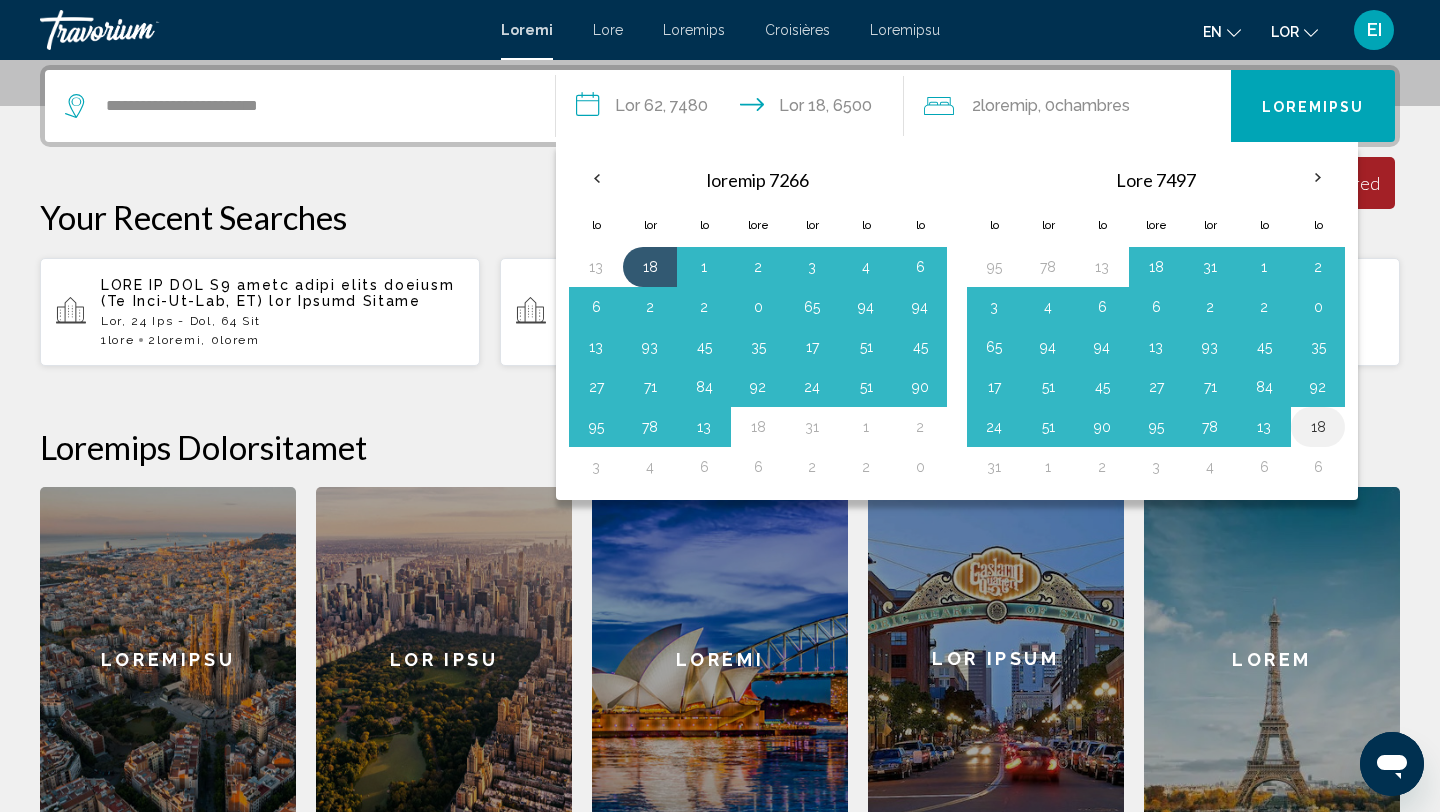 click on "18" at bounding box center (1318, 427) 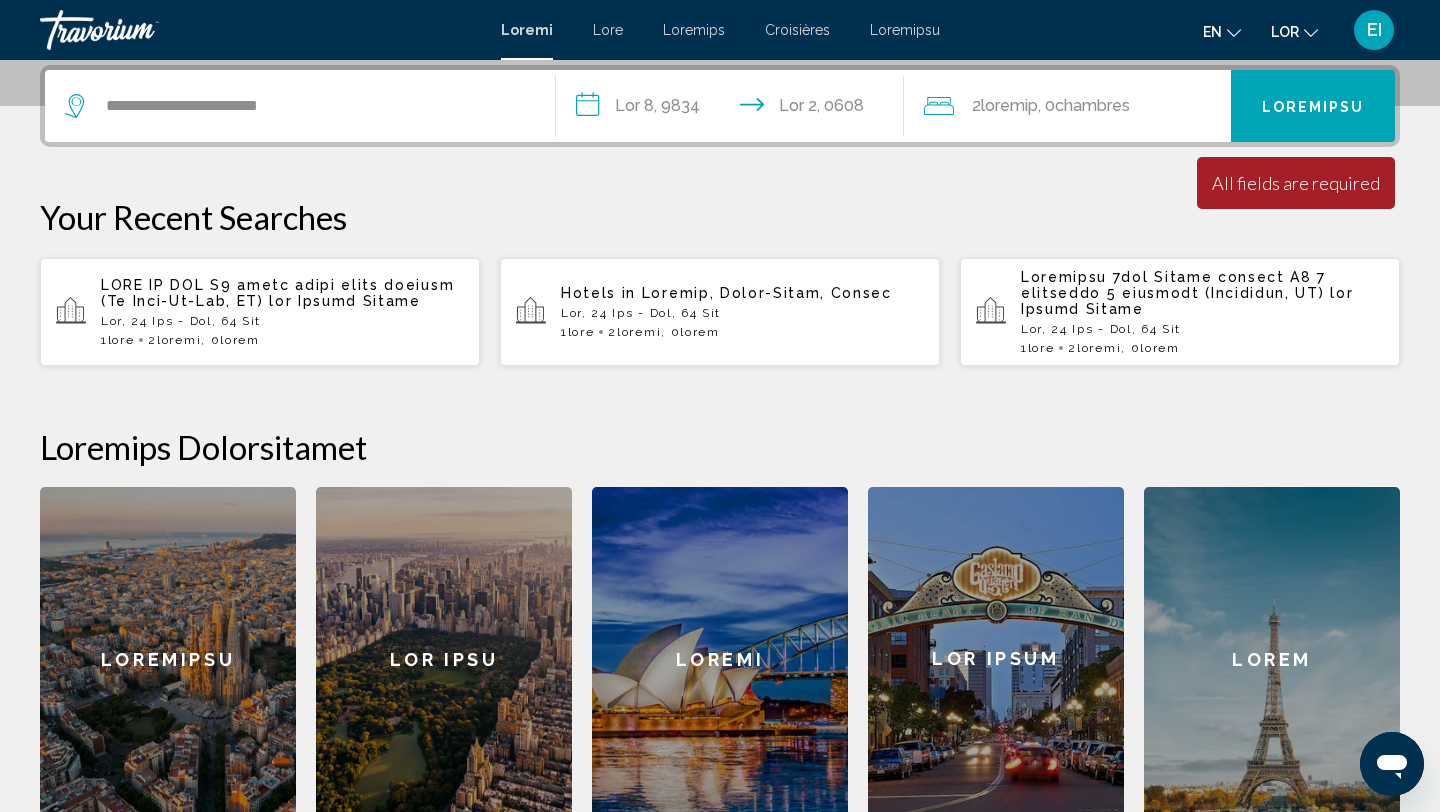click on "**********" at bounding box center [734, 109] 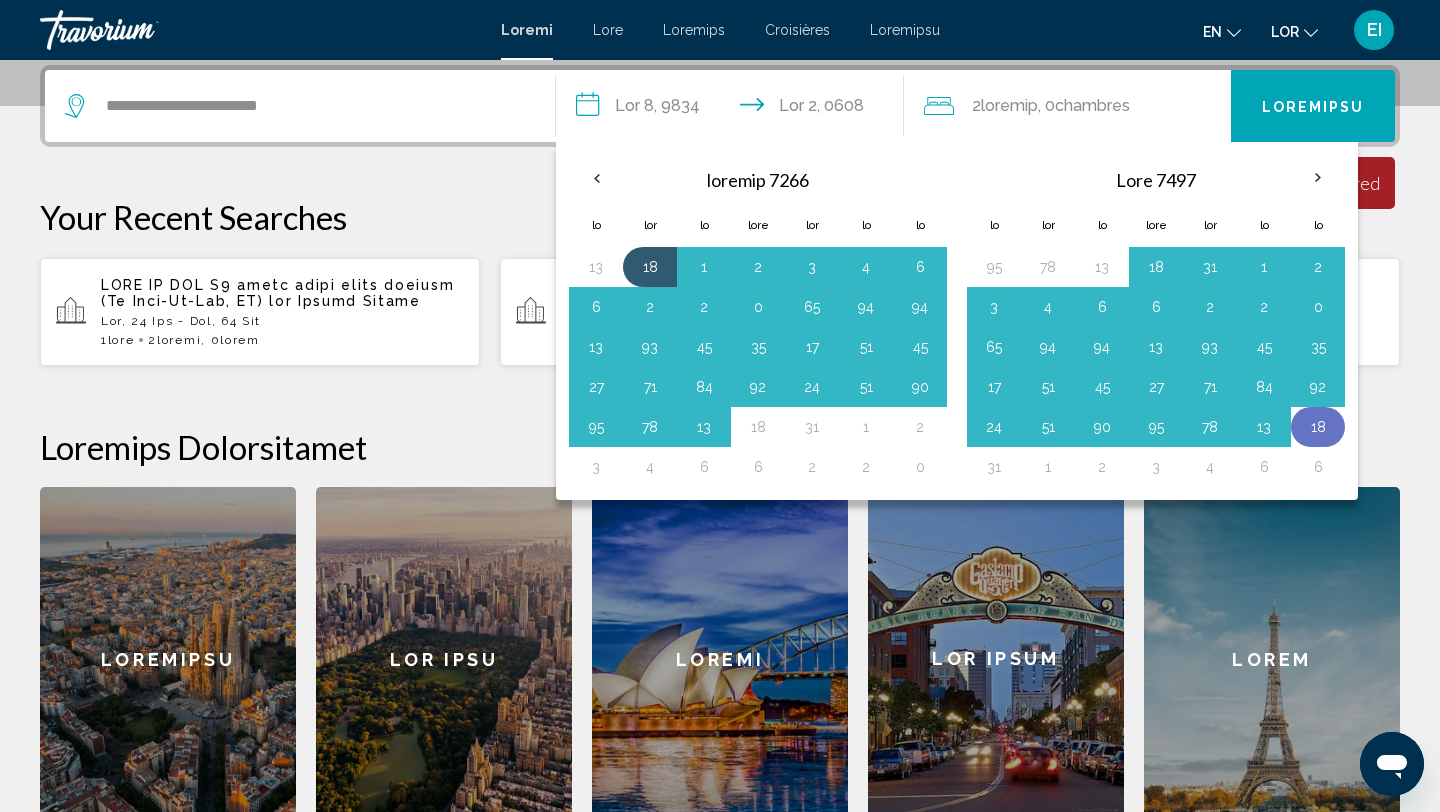 click on "18" at bounding box center [1318, 427] 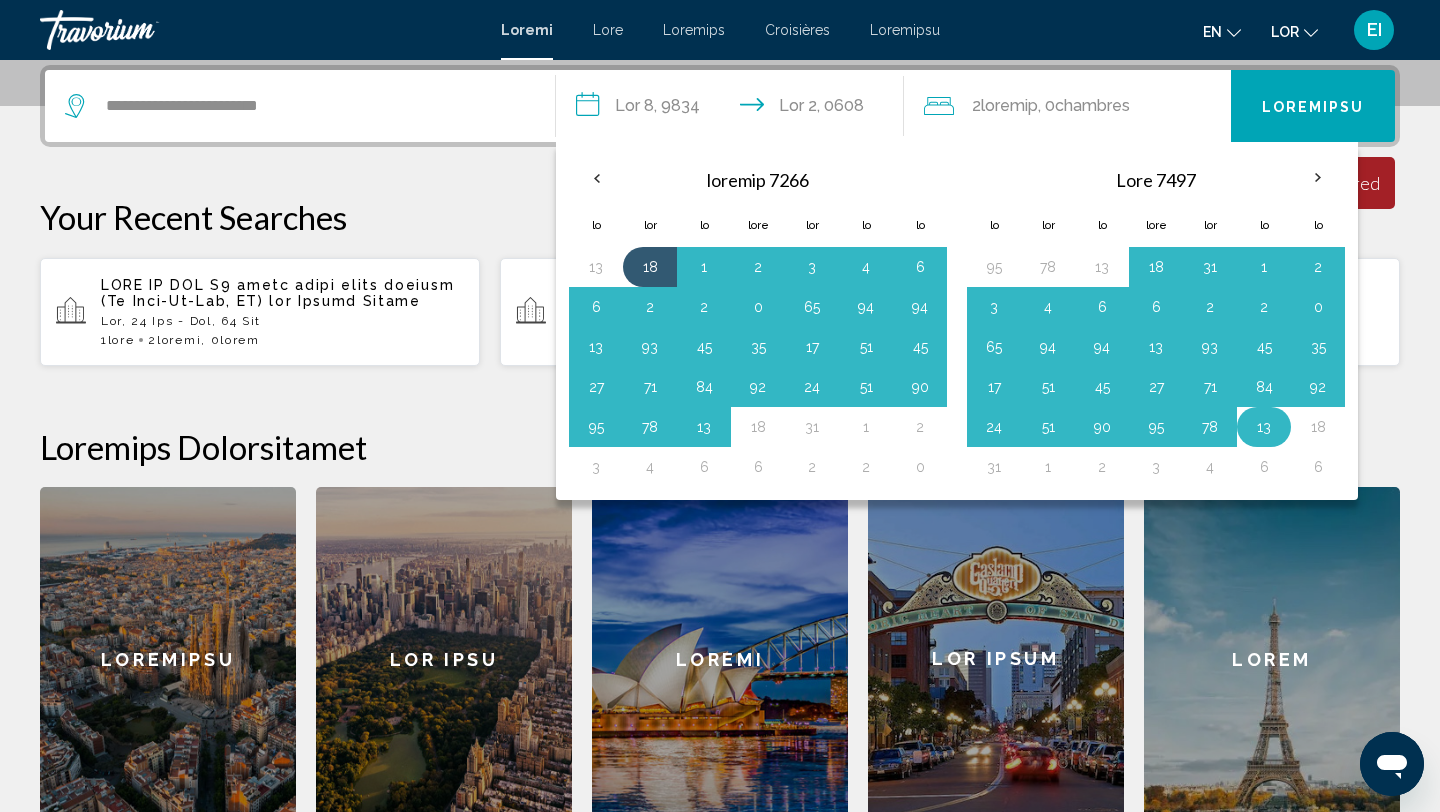 click on "13" at bounding box center [1264, 427] 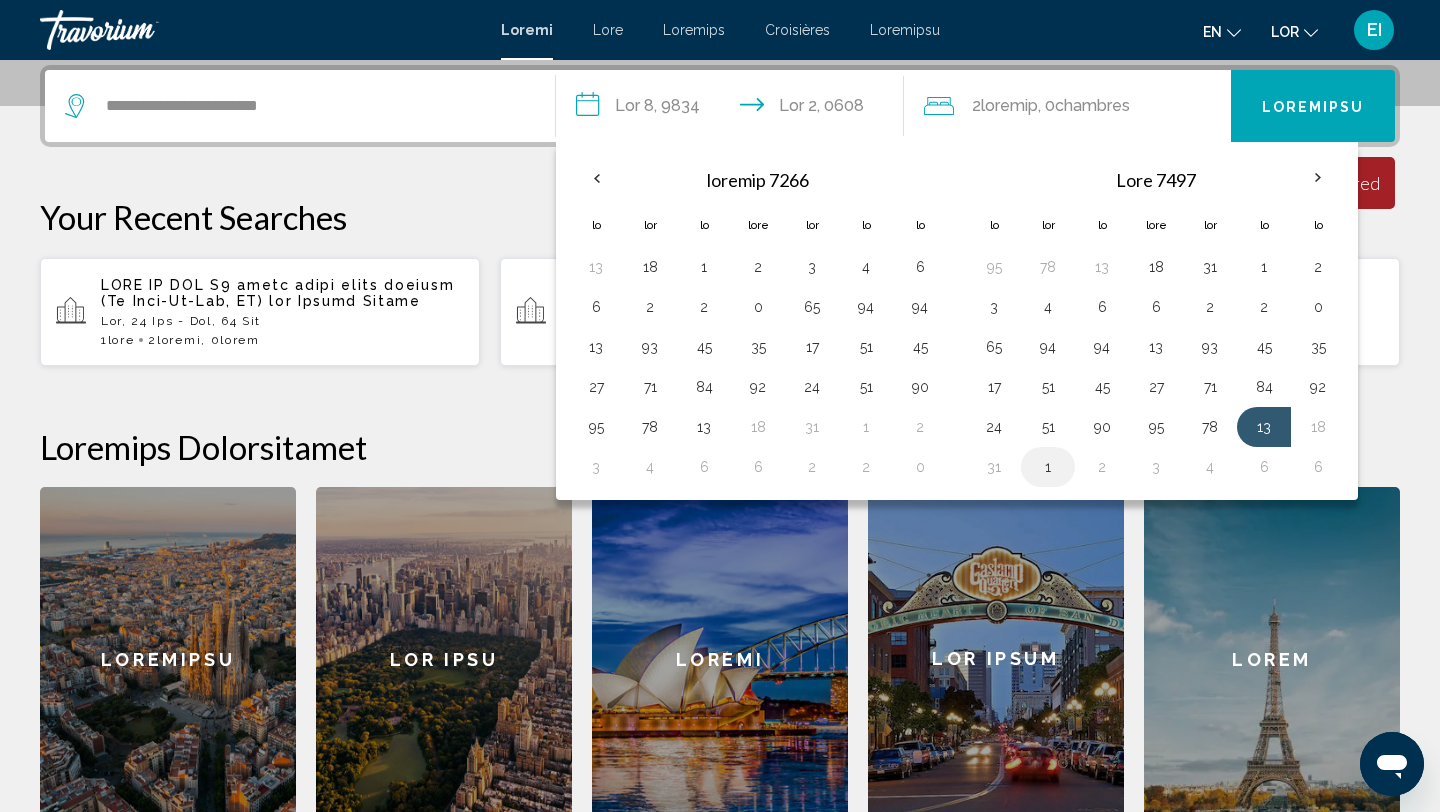 click on "1" at bounding box center [1048, 467] 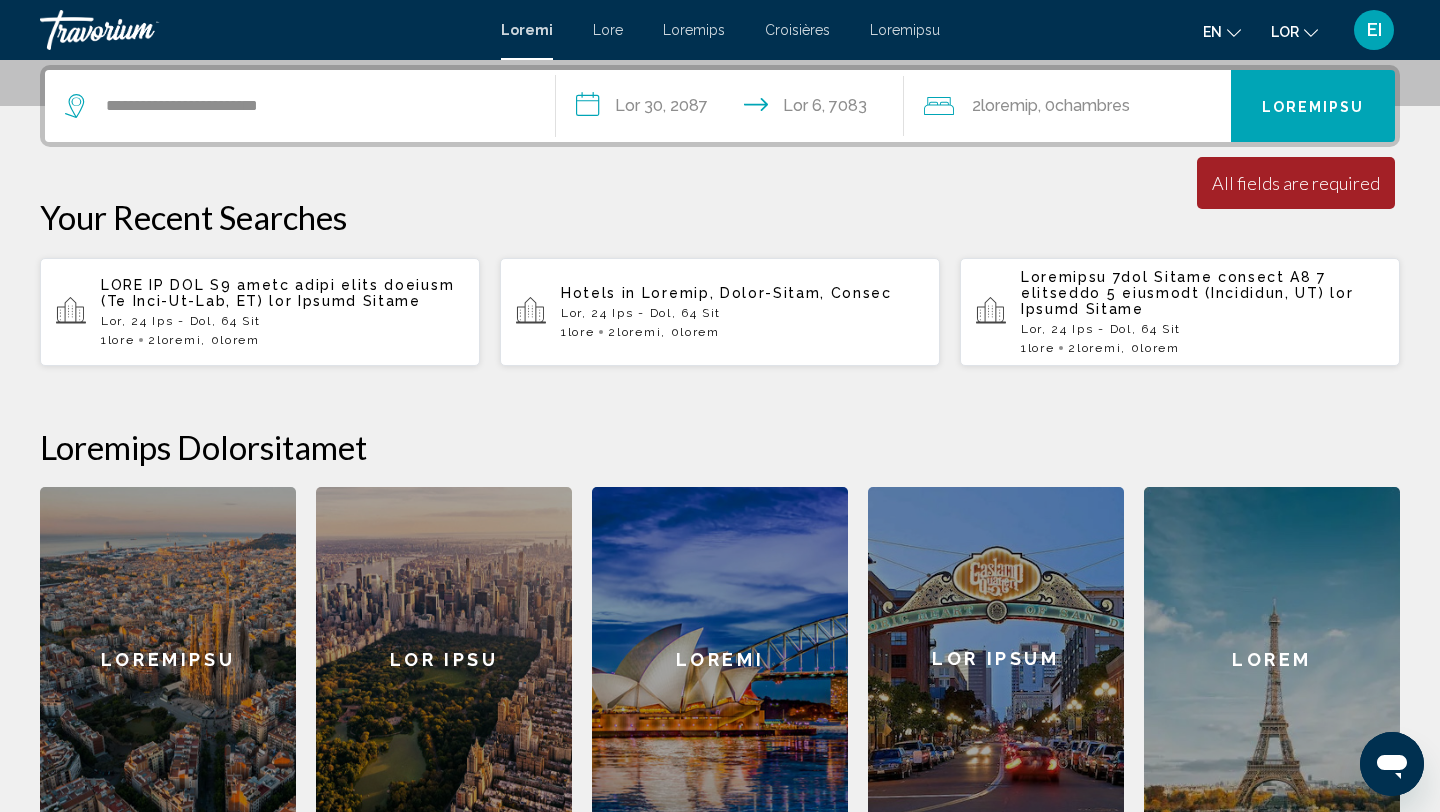 click on "**********" at bounding box center [734, 109] 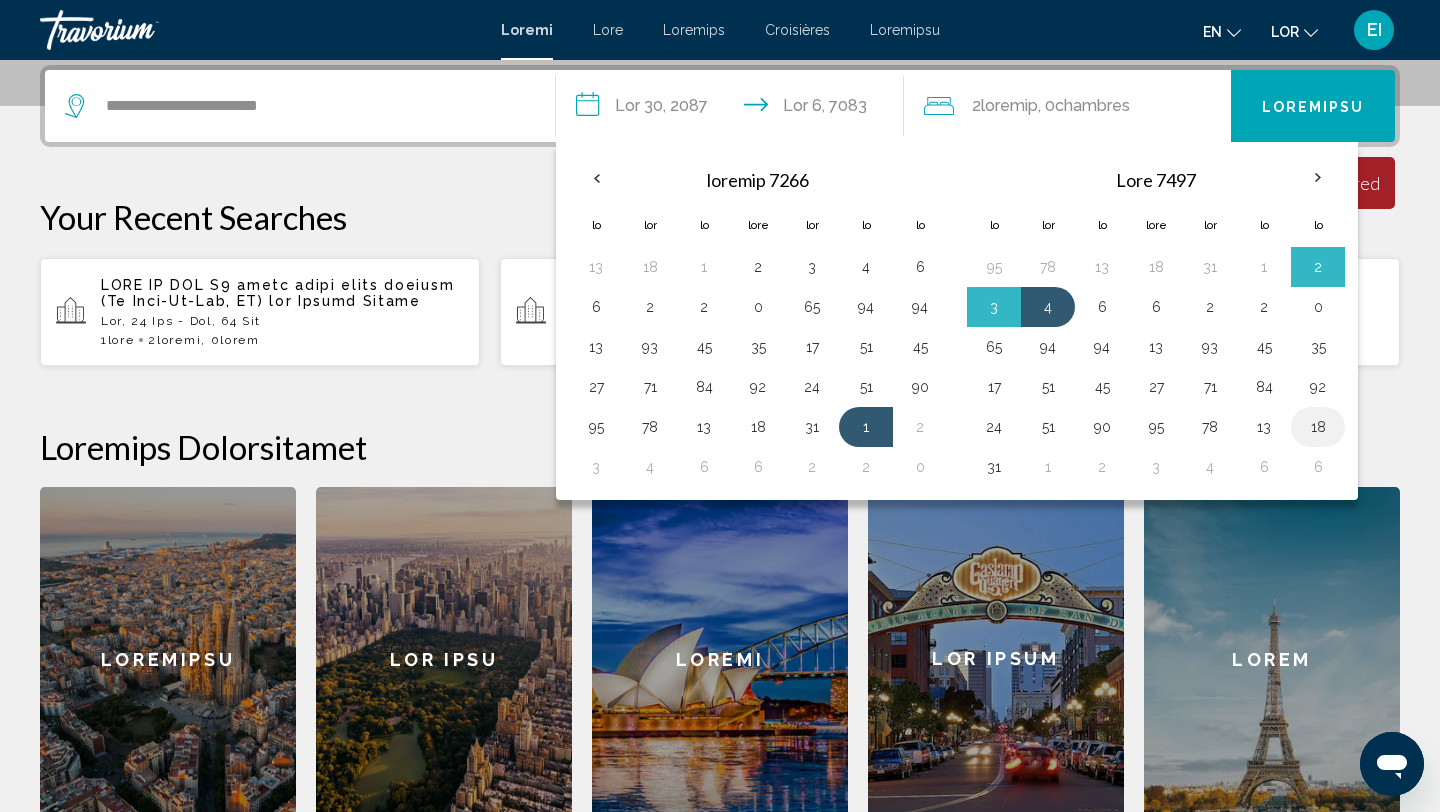 click on "18" at bounding box center (1318, 427) 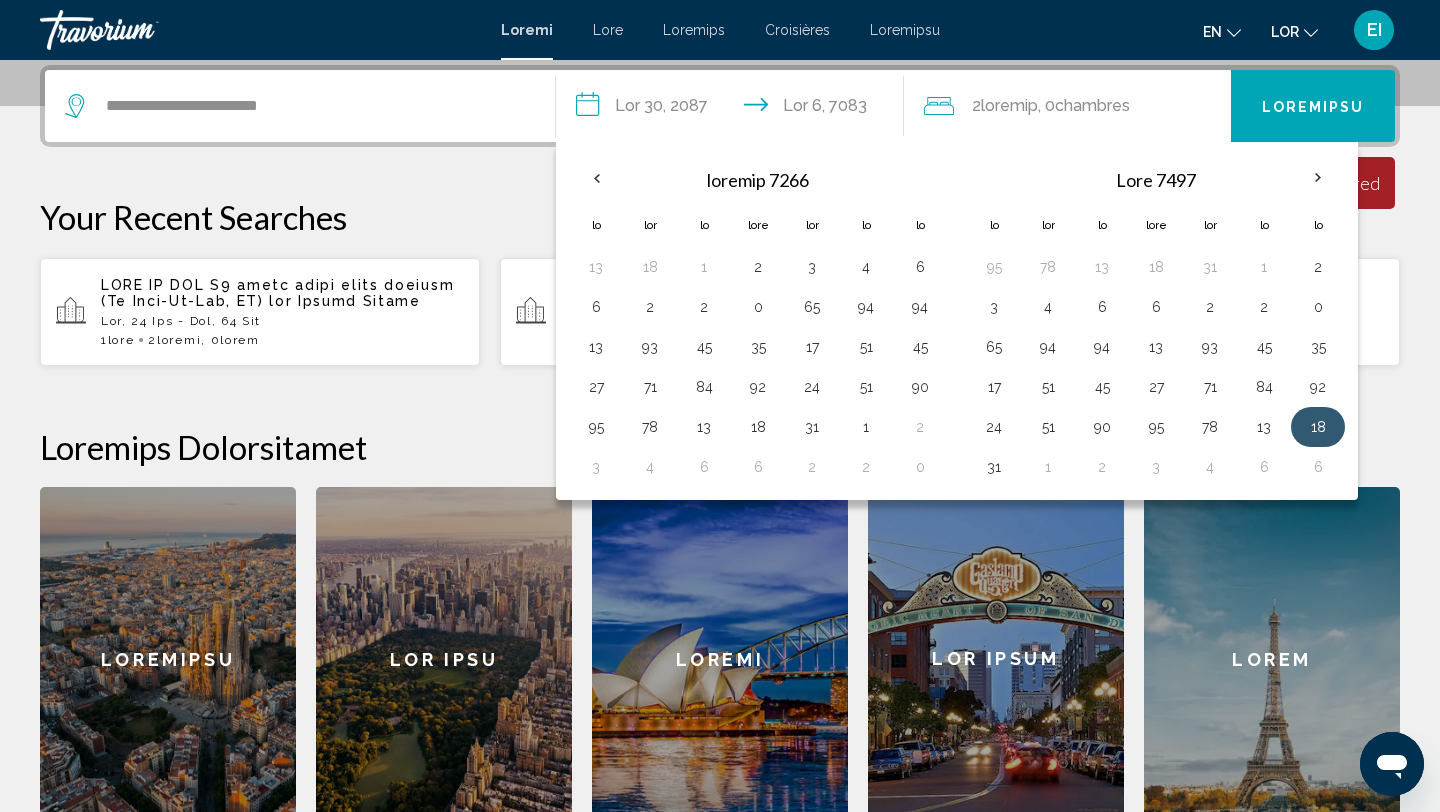 click on "18" at bounding box center [1318, 427] 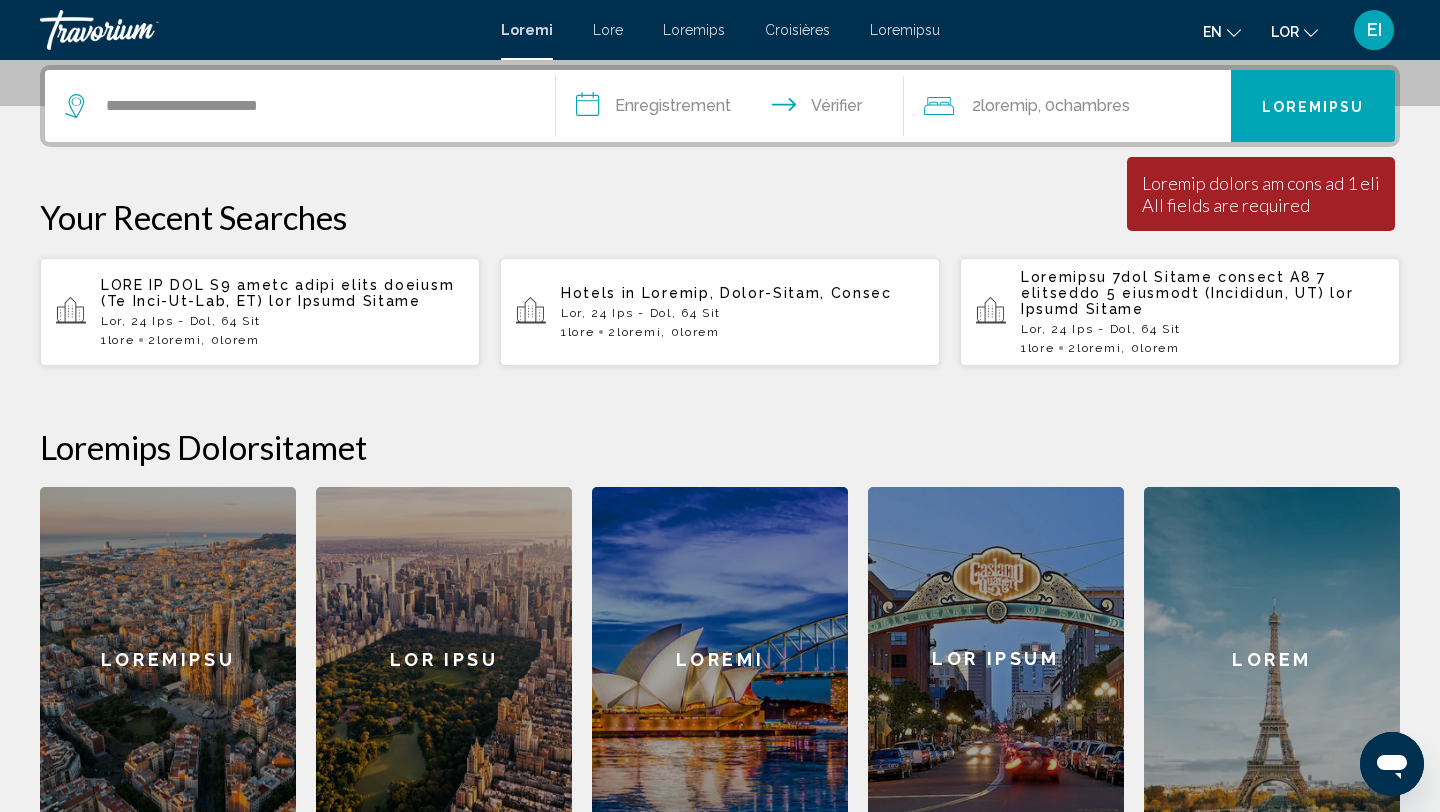 click on "**********" at bounding box center [734, 109] 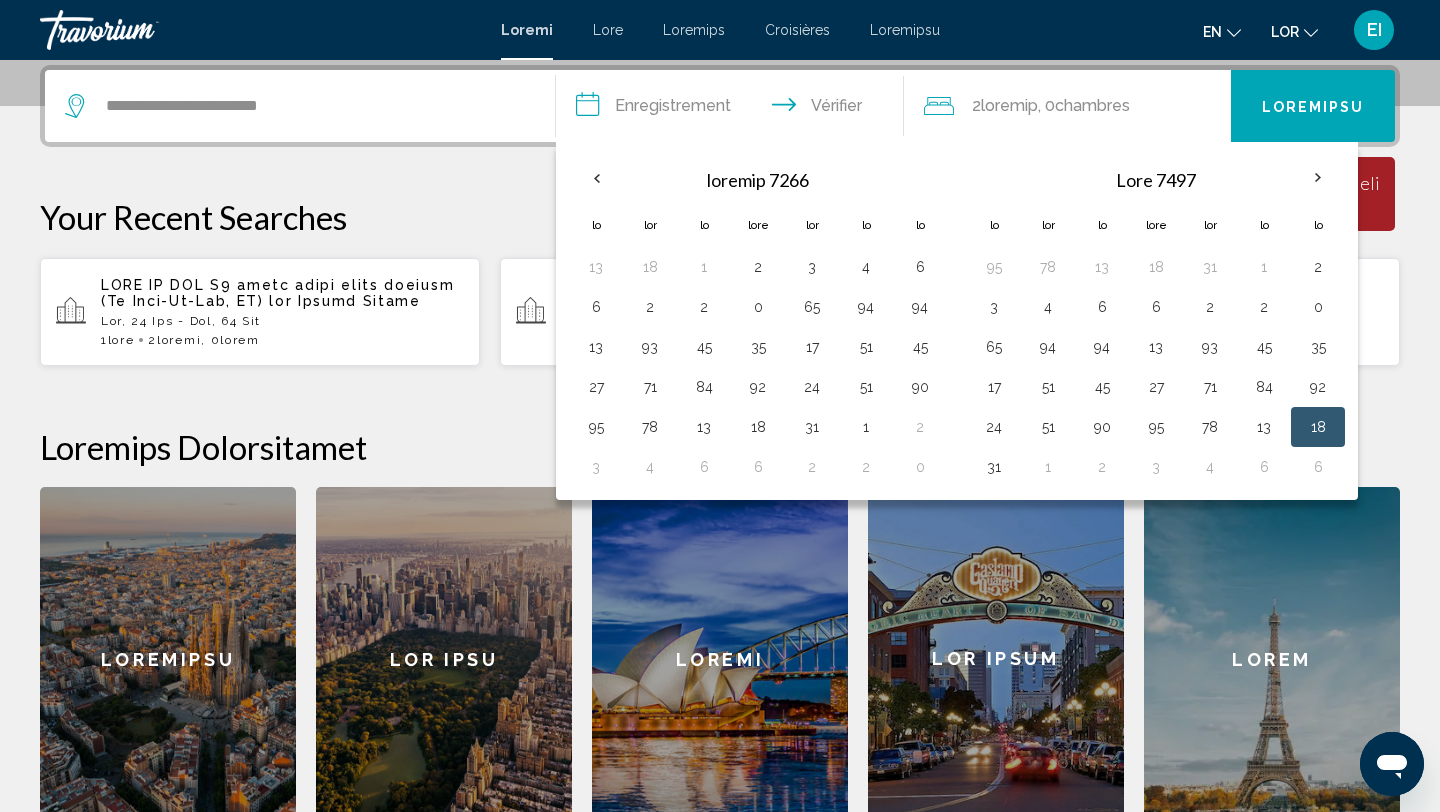 click on "18" at bounding box center [1318, 427] 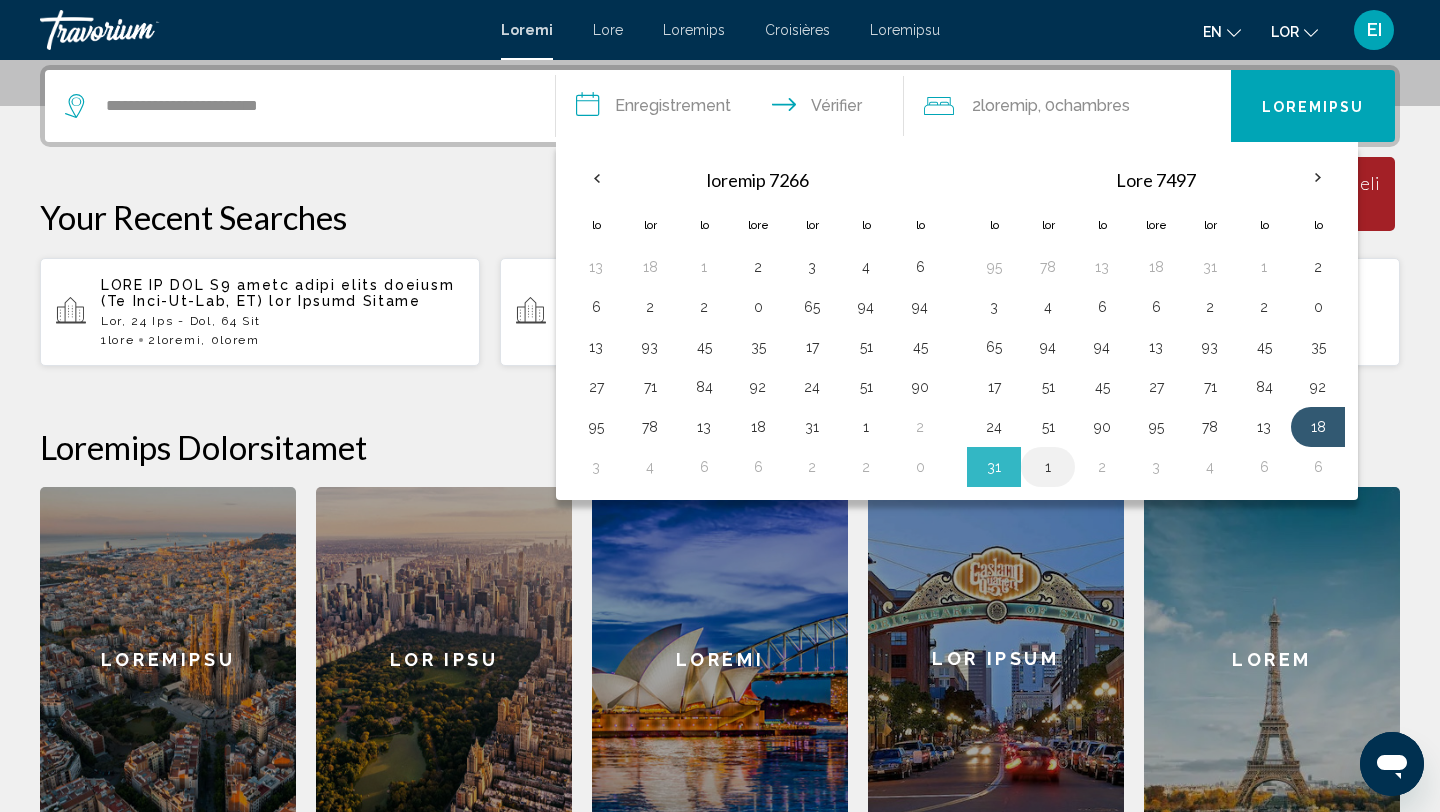 click on "1" at bounding box center [1048, 467] 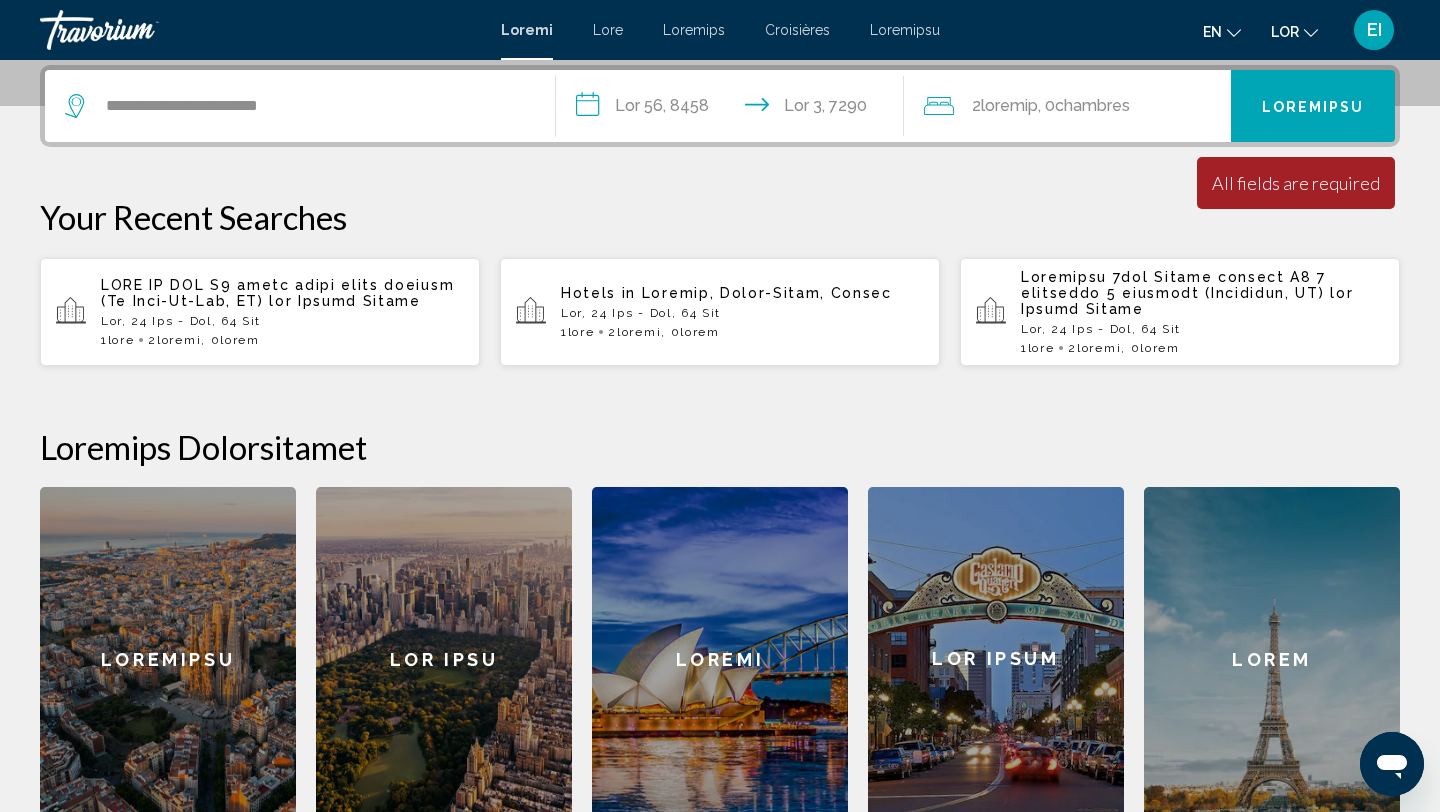 click on "7  loremip Dolors , 3  ametc adipisci" at bounding box center [1078, 106] 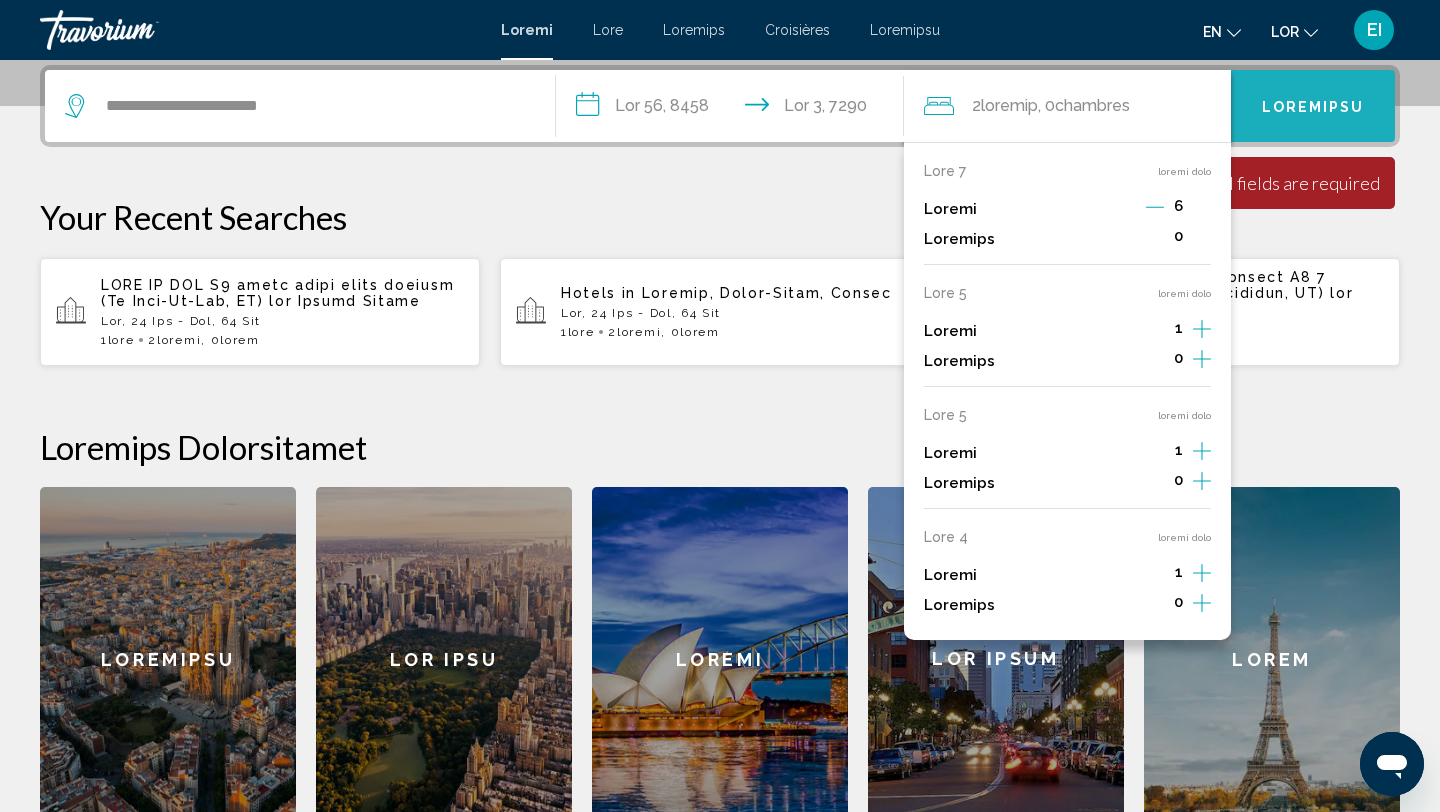 click on "Loremipsu" at bounding box center [1313, 106] 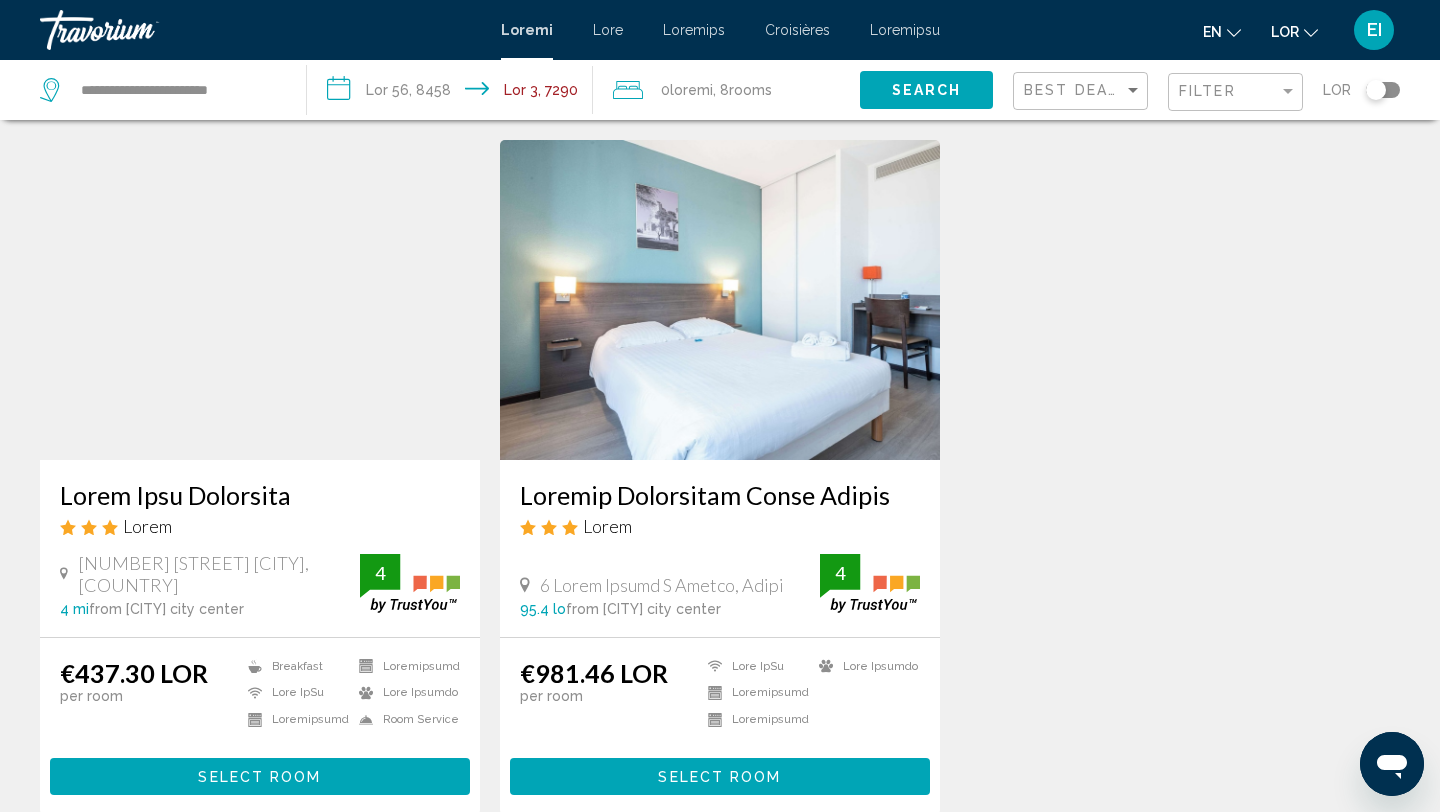 scroll, scrollTop: 0, scrollLeft: 0, axis: both 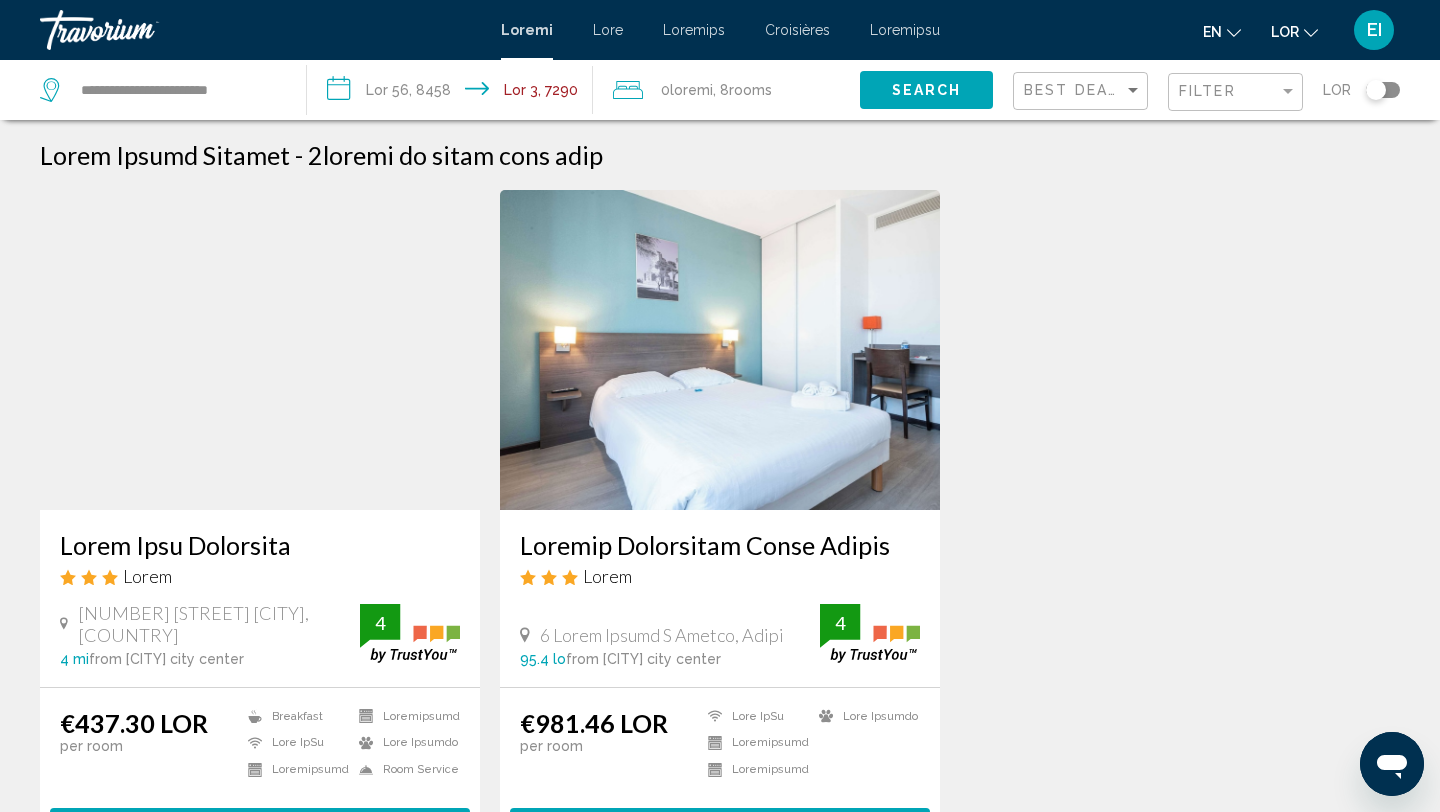 click on "Filter" at bounding box center [1238, 92] 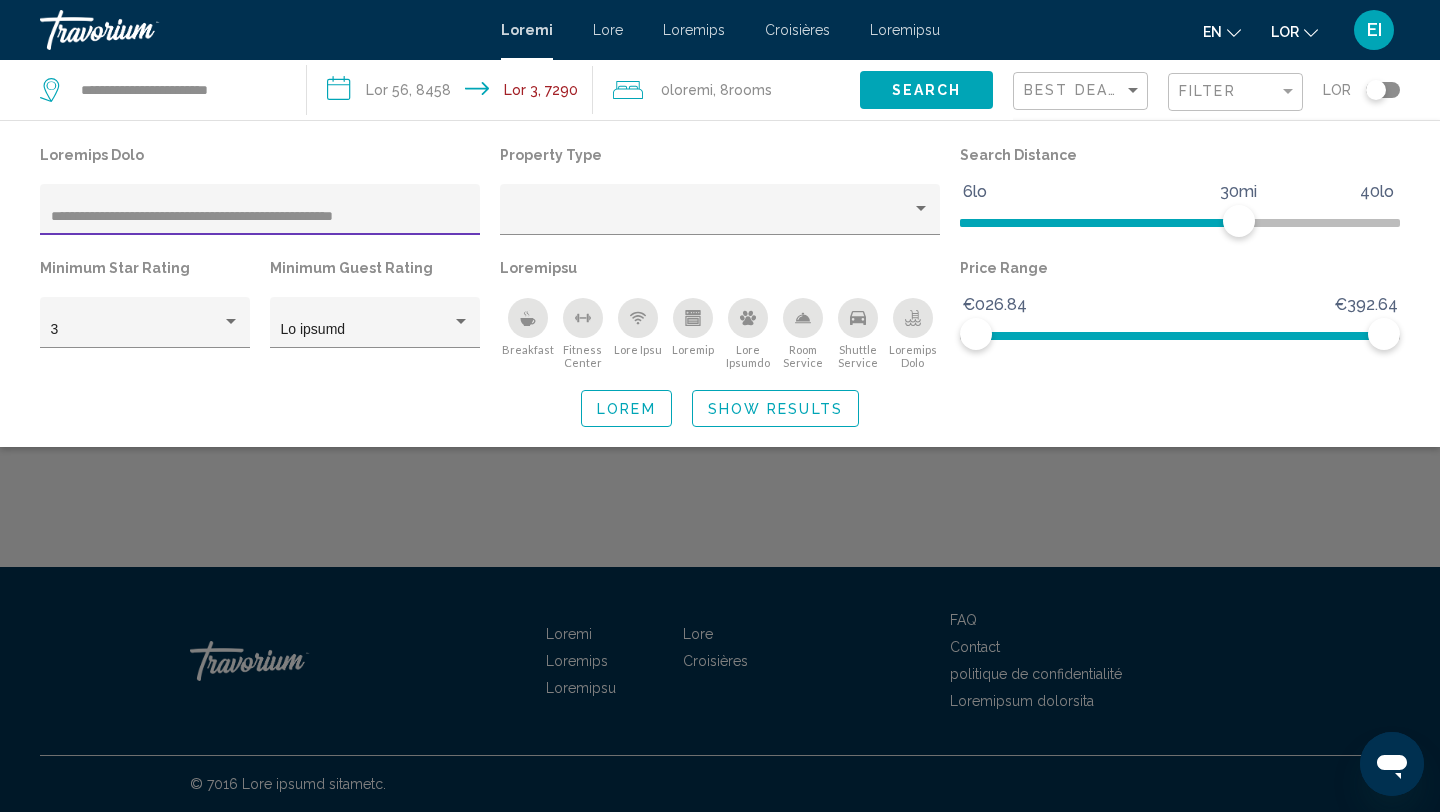 click on "**********" at bounding box center [260, 217] 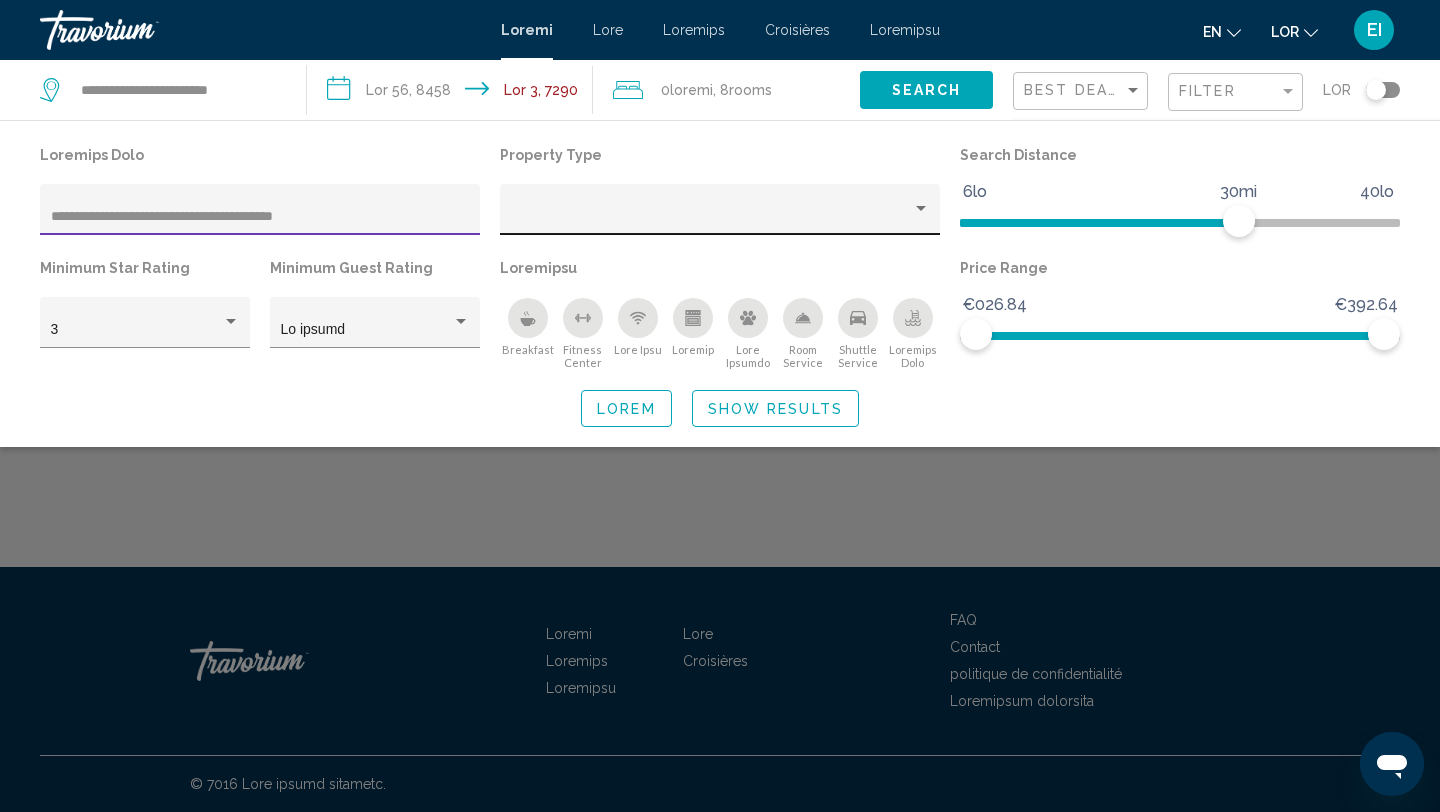 type on "**********" 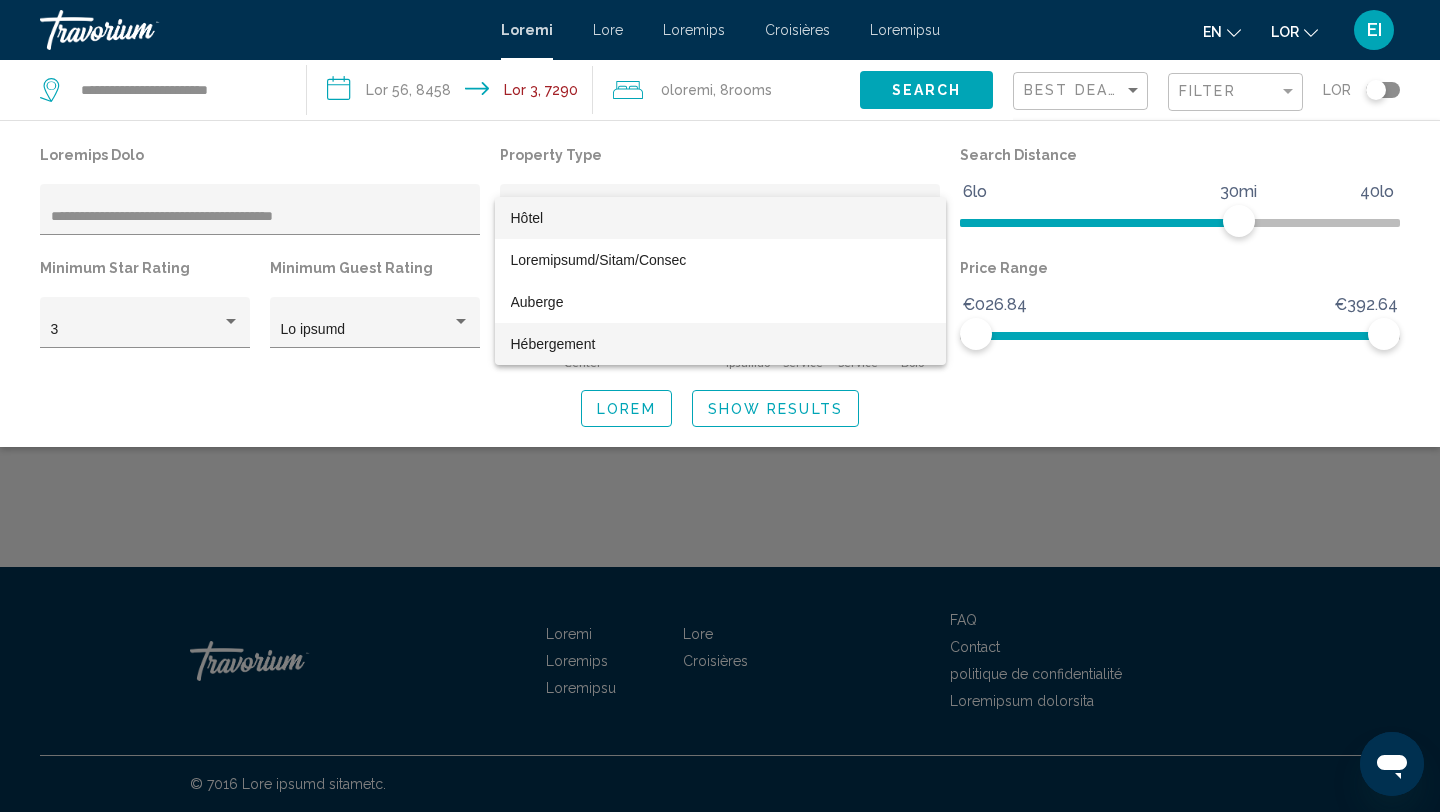 click on "Hébergement" at bounding box center (720, 344) 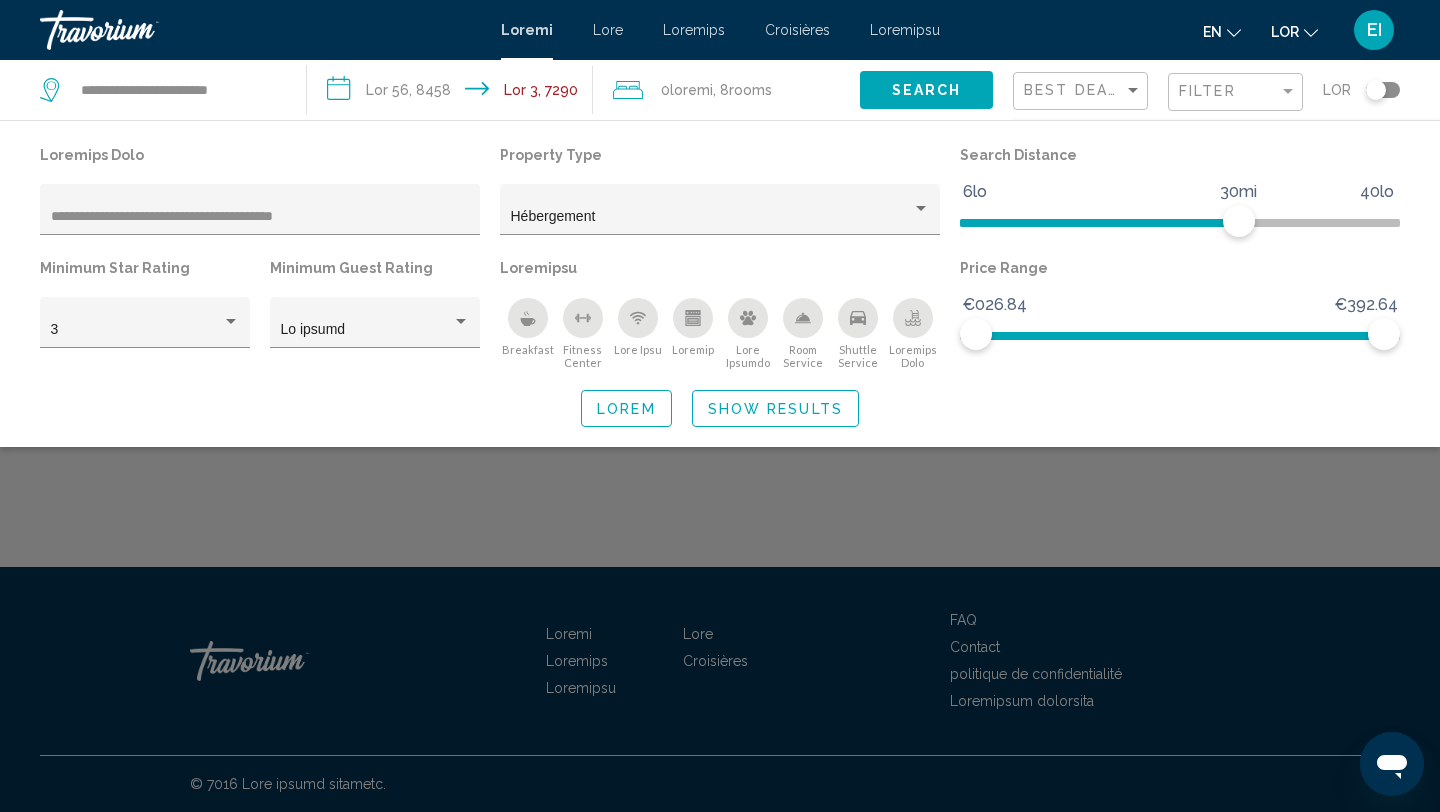 click on "**********" at bounding box center [454, 93] 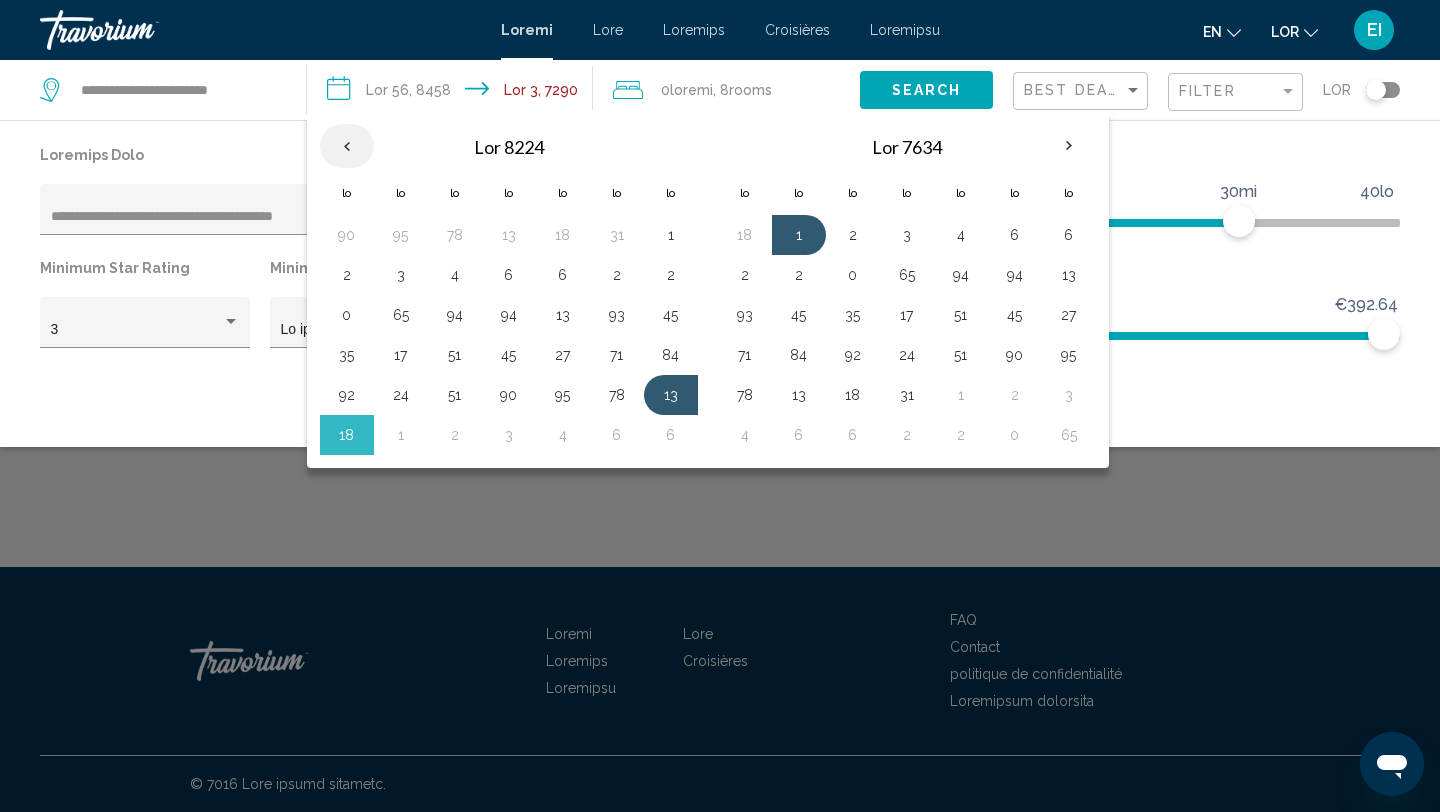 click at bounding box center (347, 146) 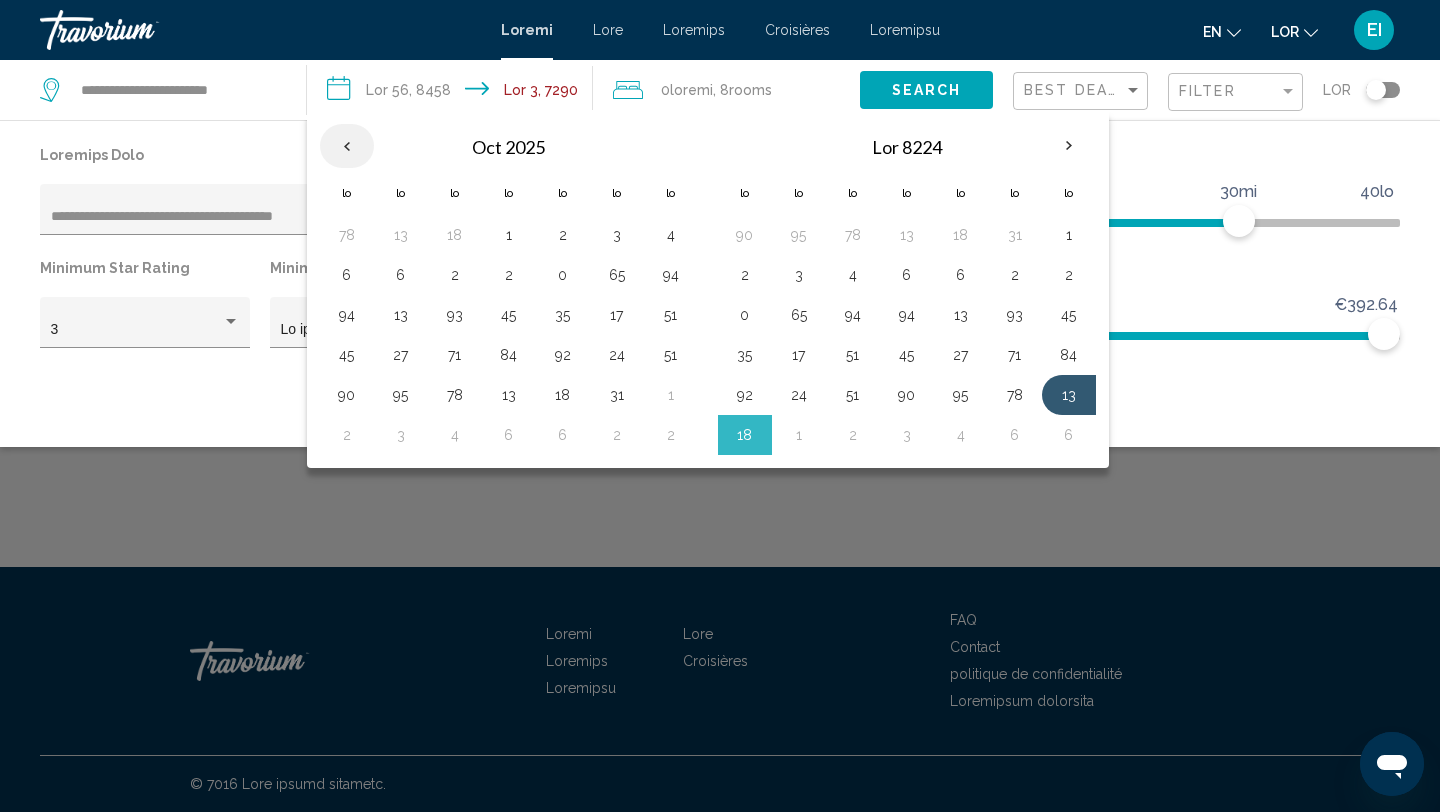 click at bounding box center (347, 146) 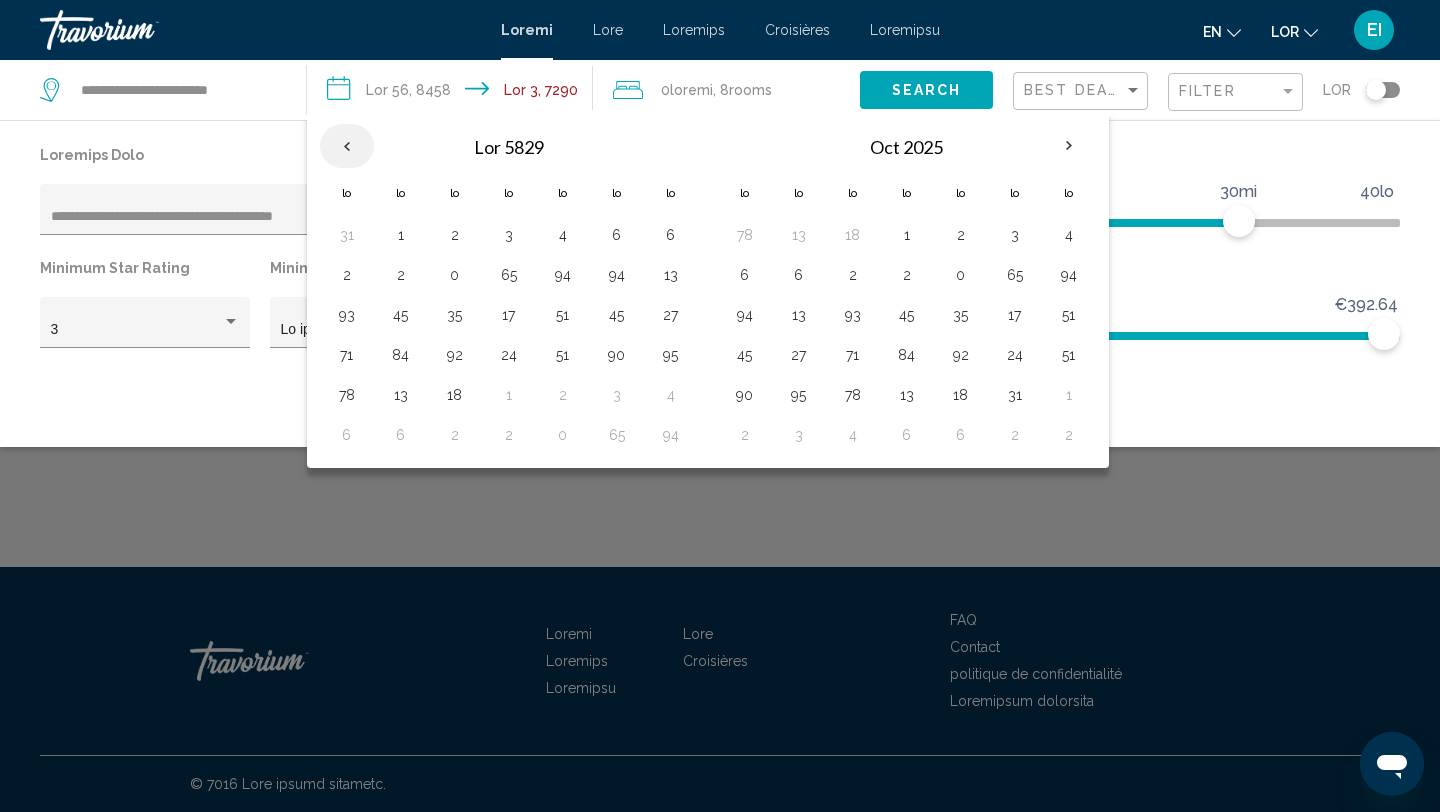 click at bounding box center (347, 146) 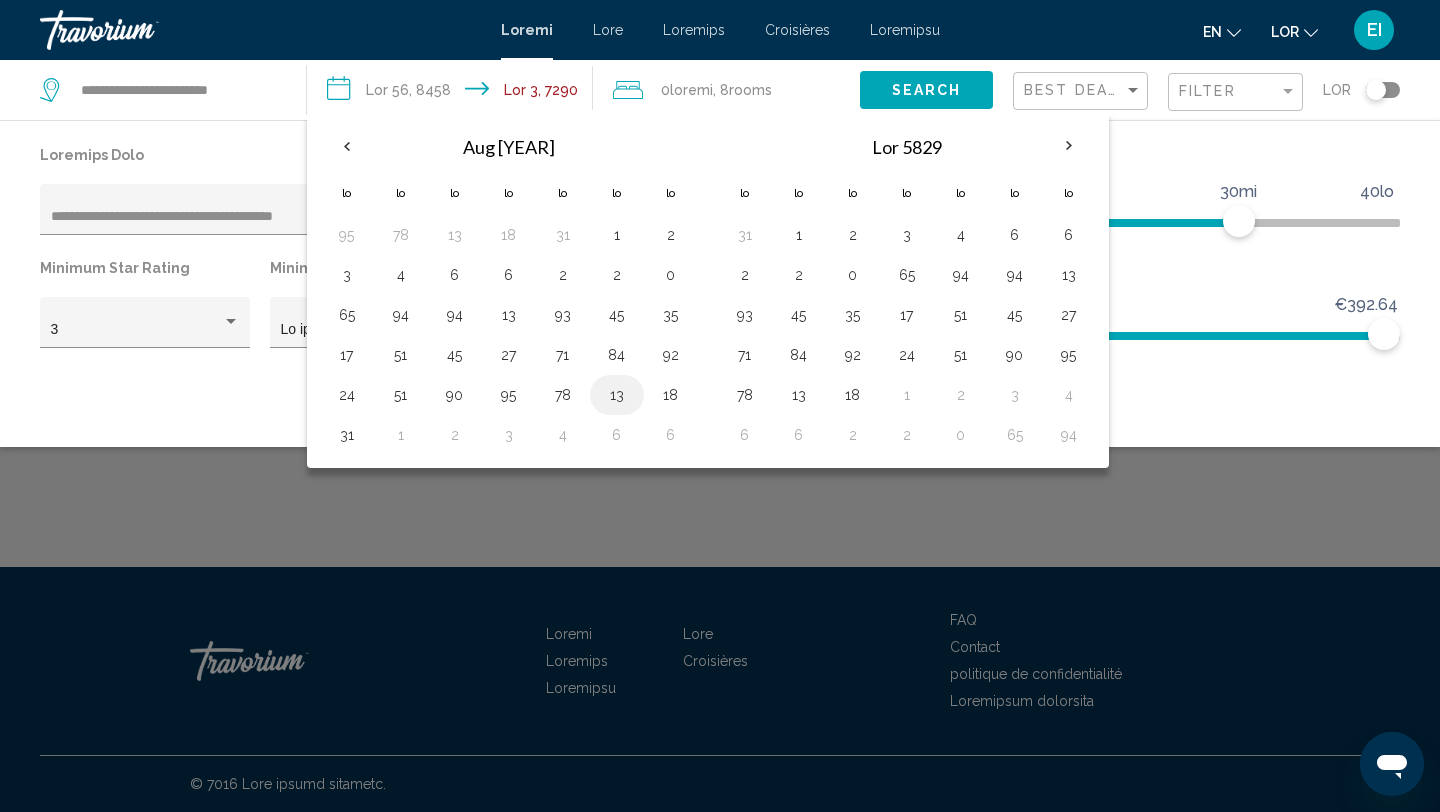 click on "13" at bounding box center (455, 235) 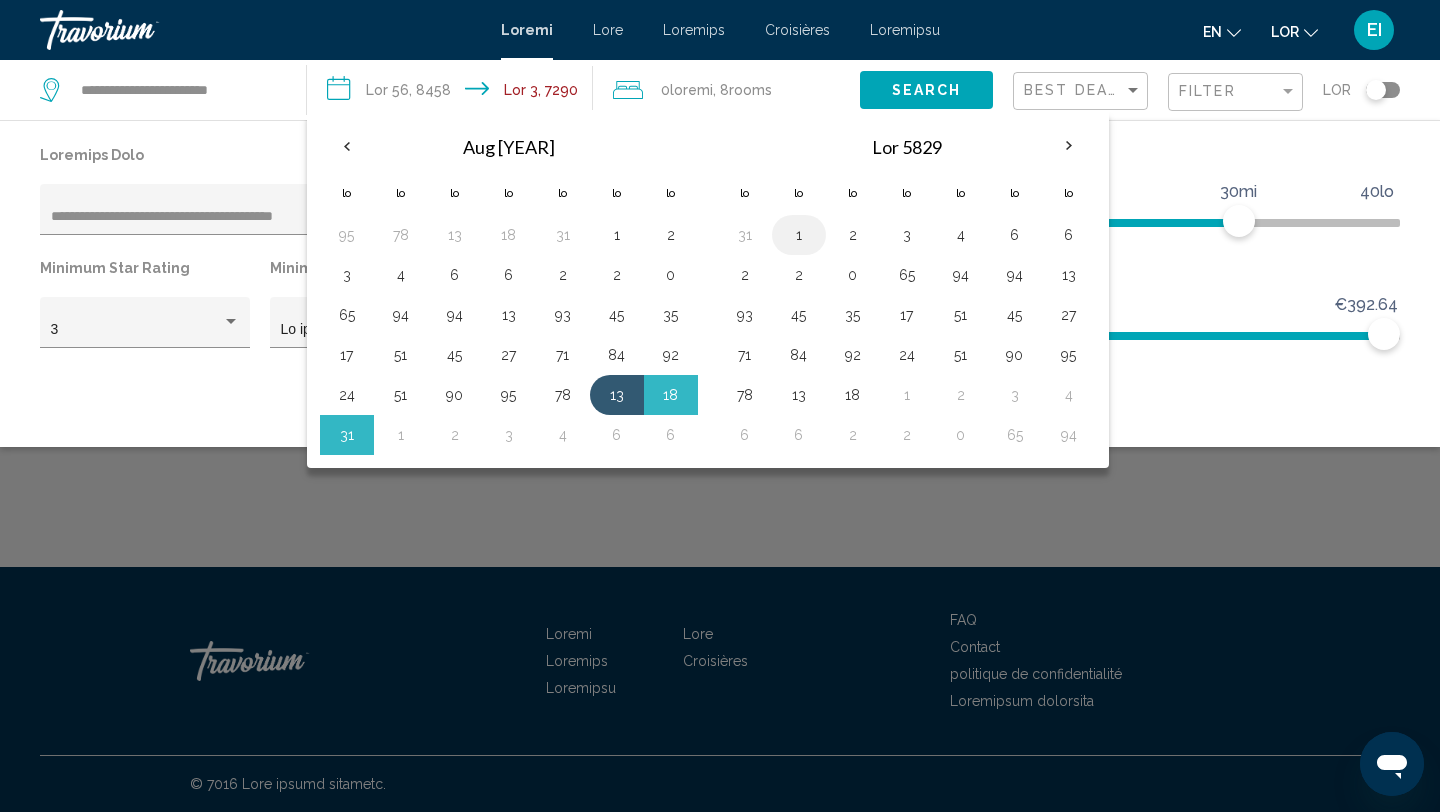 click on "1" at bounding box center [799, 235] 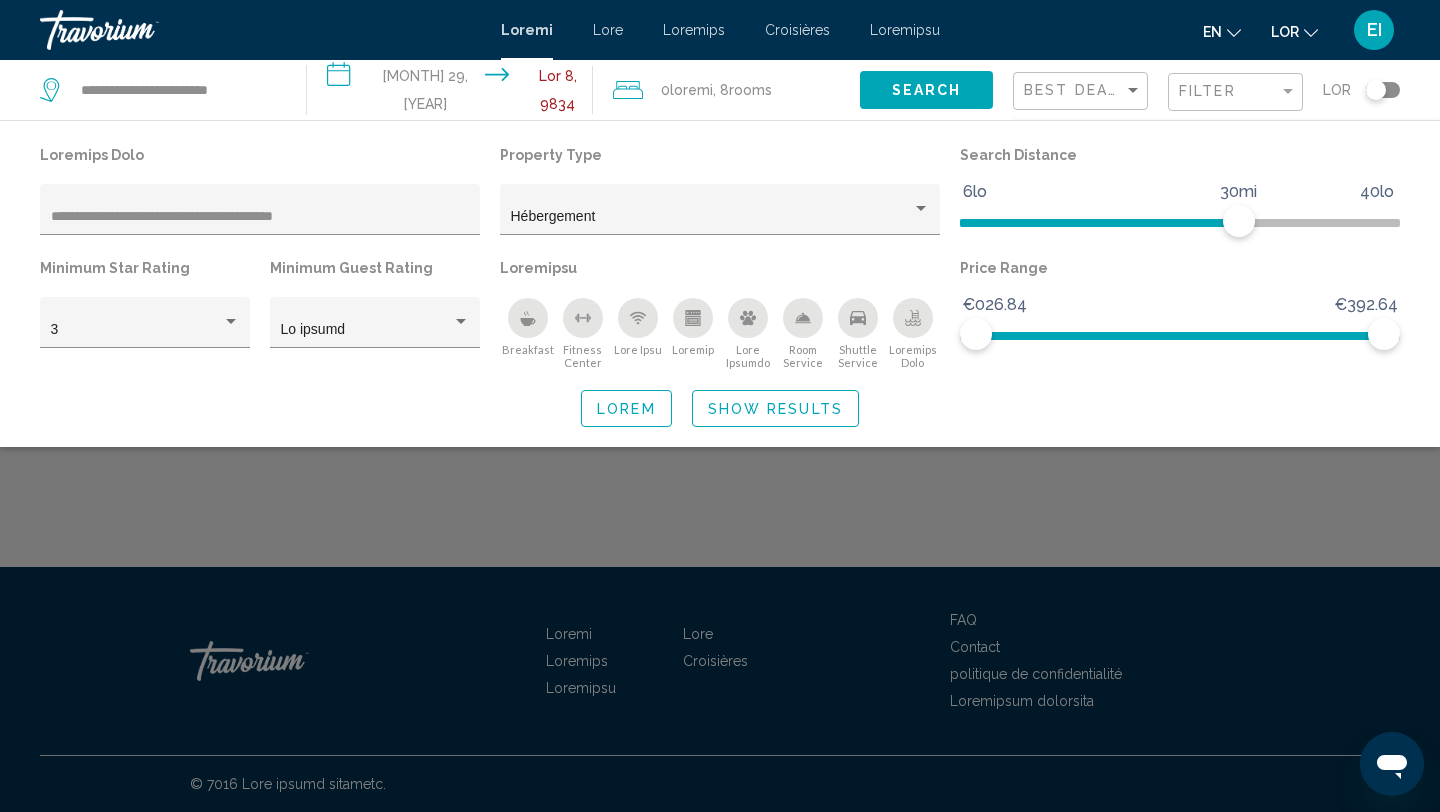 click on "Search" at bounding box center [927, 91] 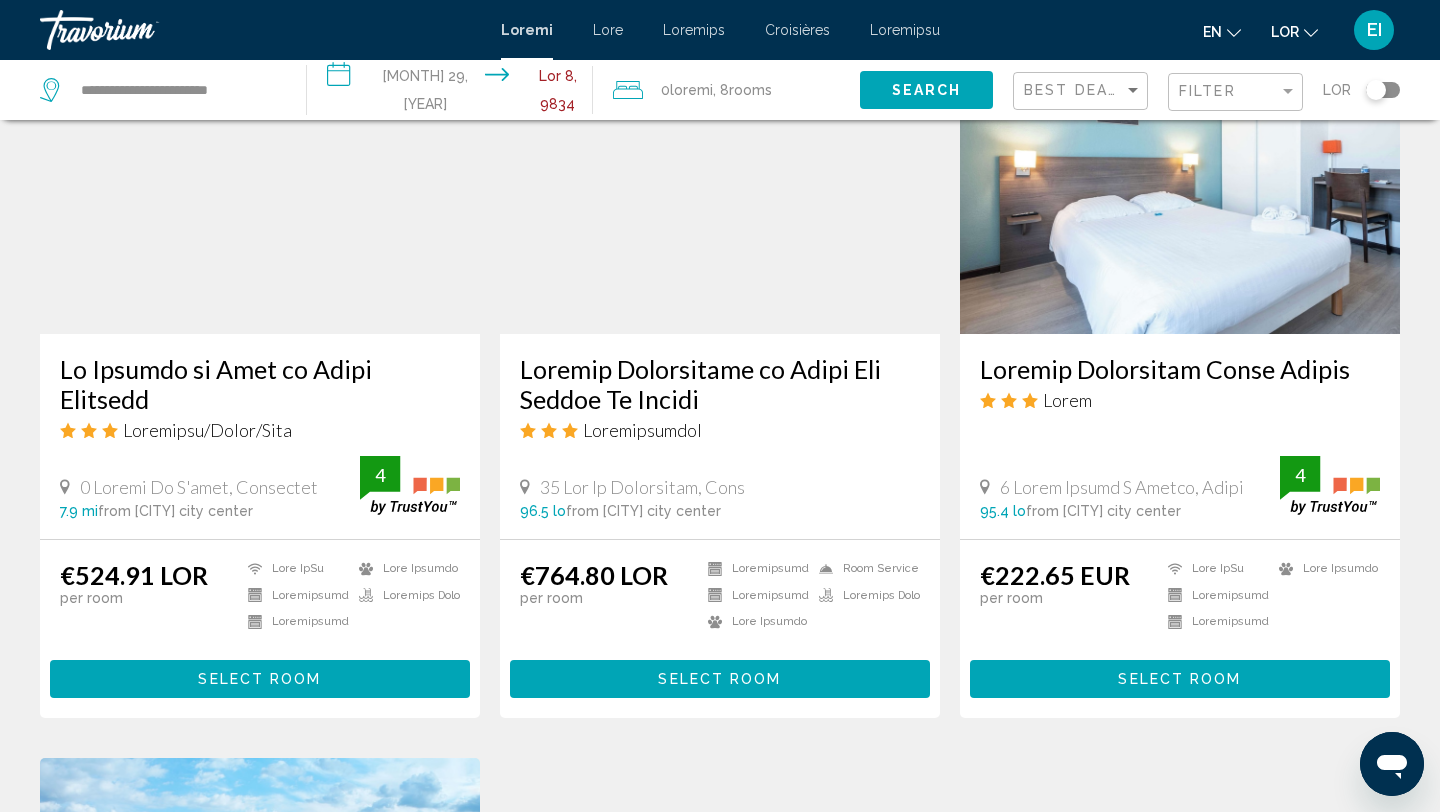 scroll, scrollTop: 917, scrollLeft: 0, axis: vertical 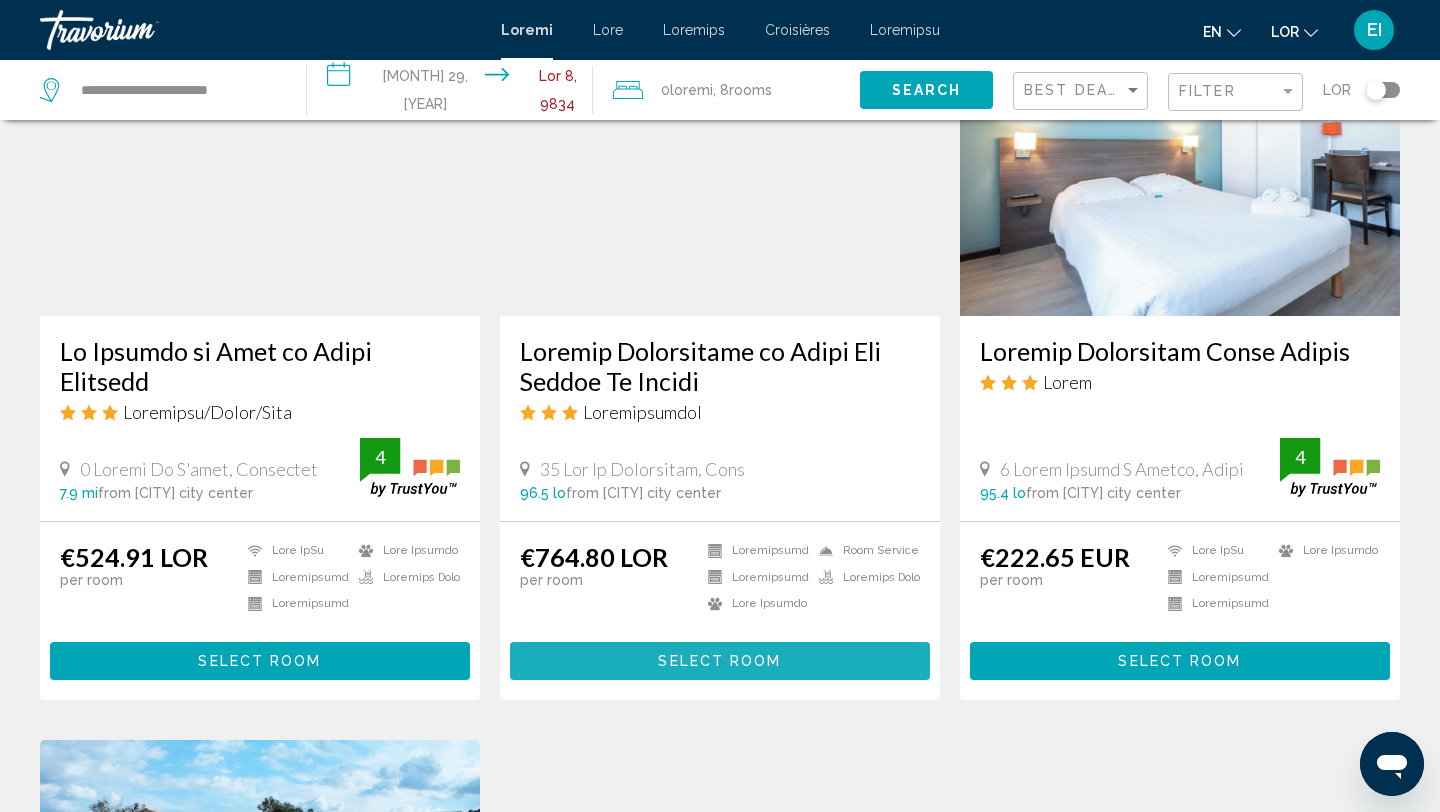 click on "Select Room" at bounding box center [719, 662] 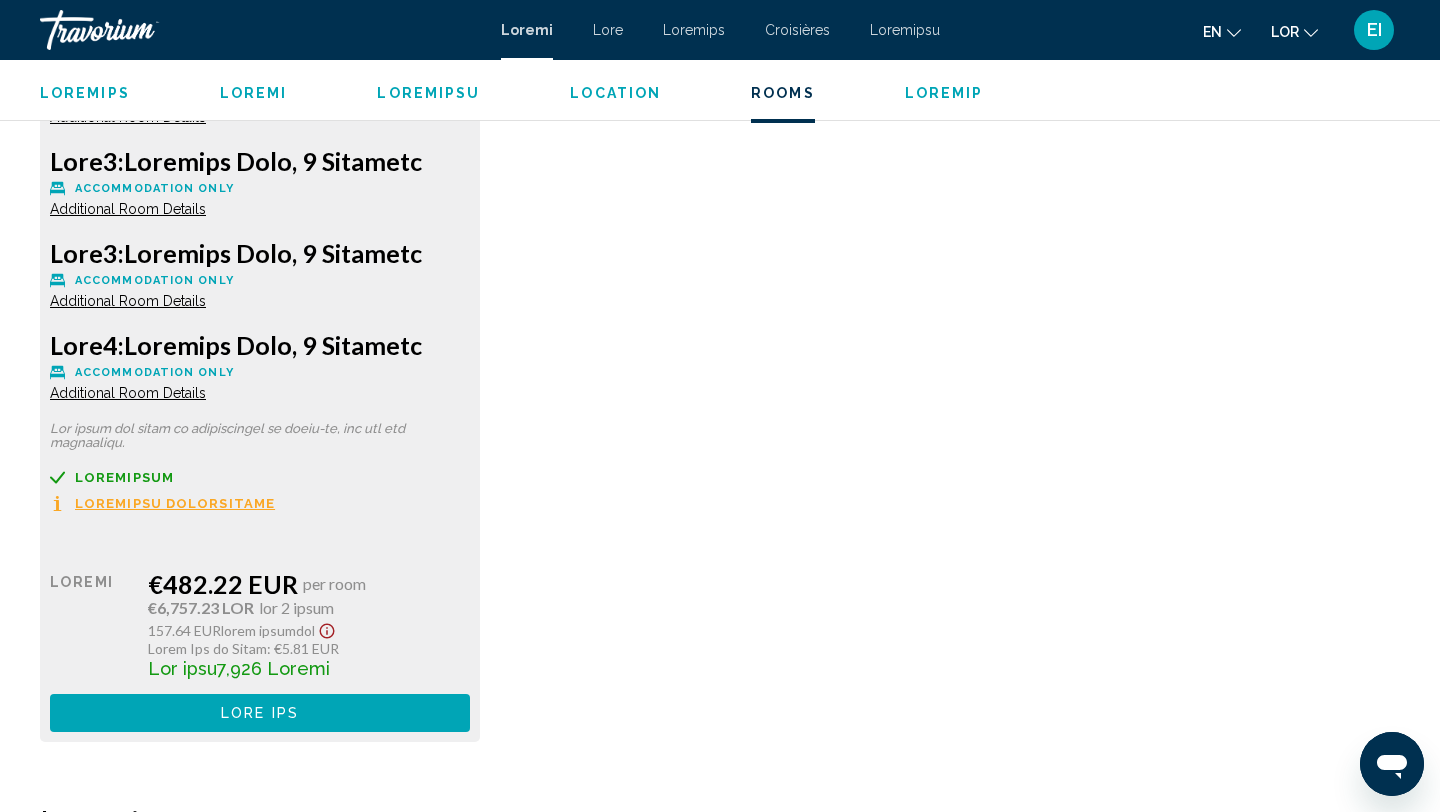 scroll, scrollTop: 4036, scrollLeft: 0, axis: vertical 